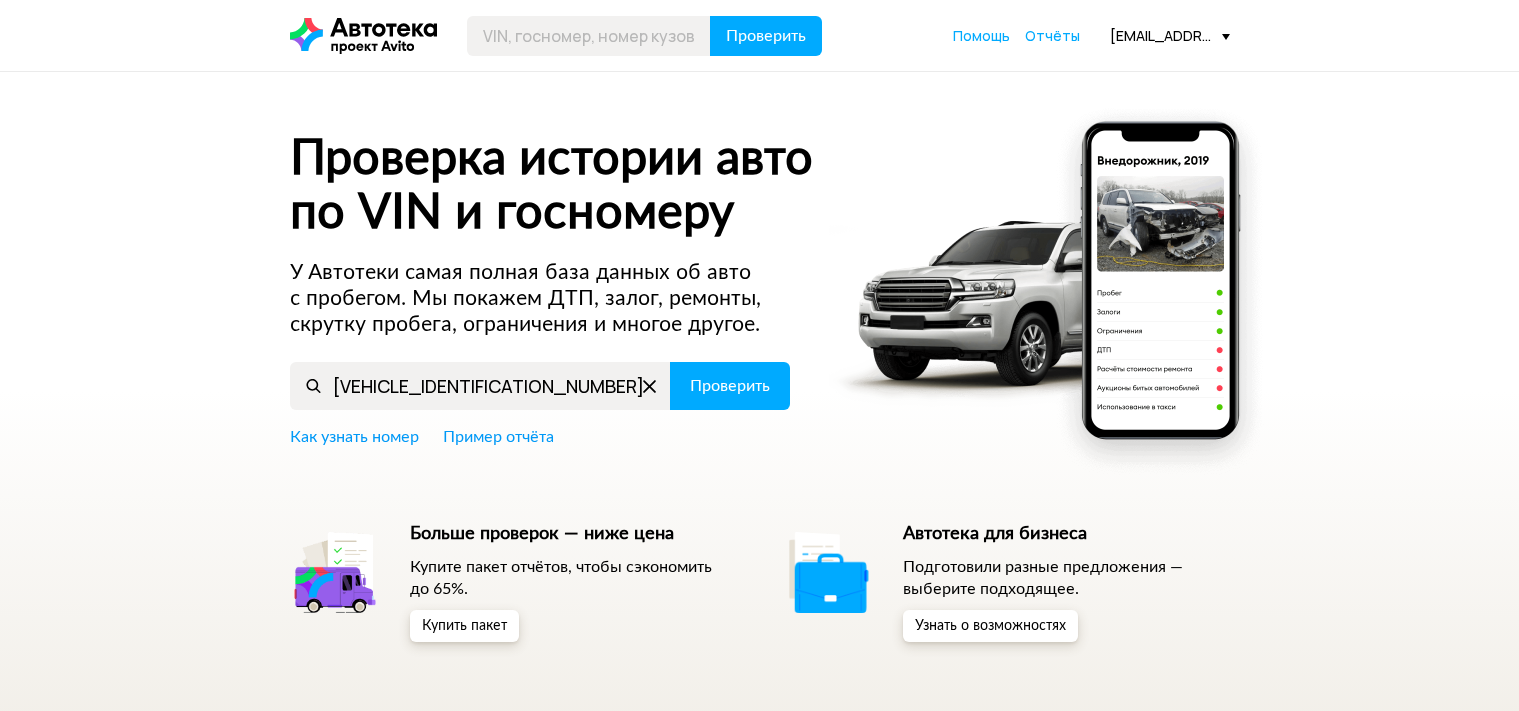 scroll, scrollTop: 0, scrollLeft: 0, axis: both 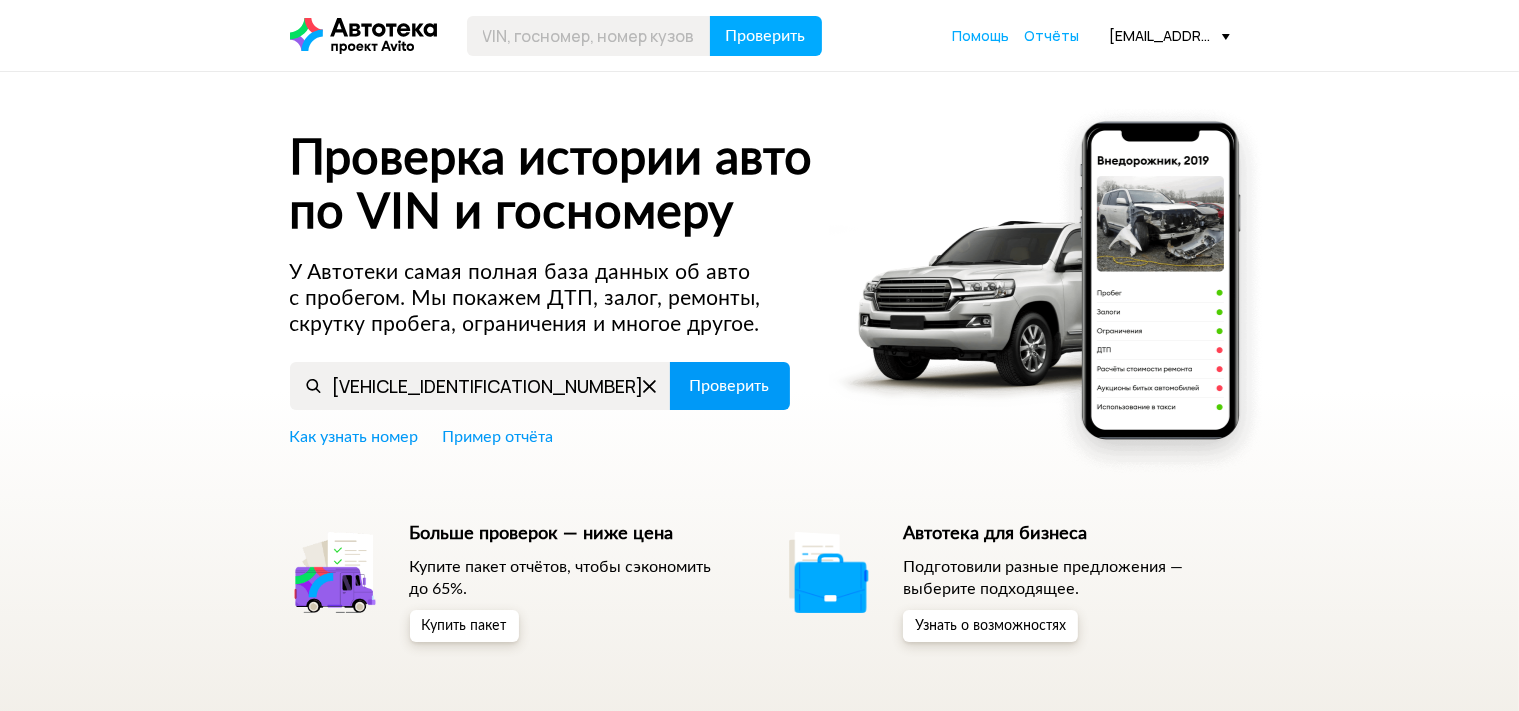 type on "JMBXTGF2WDZ006108" 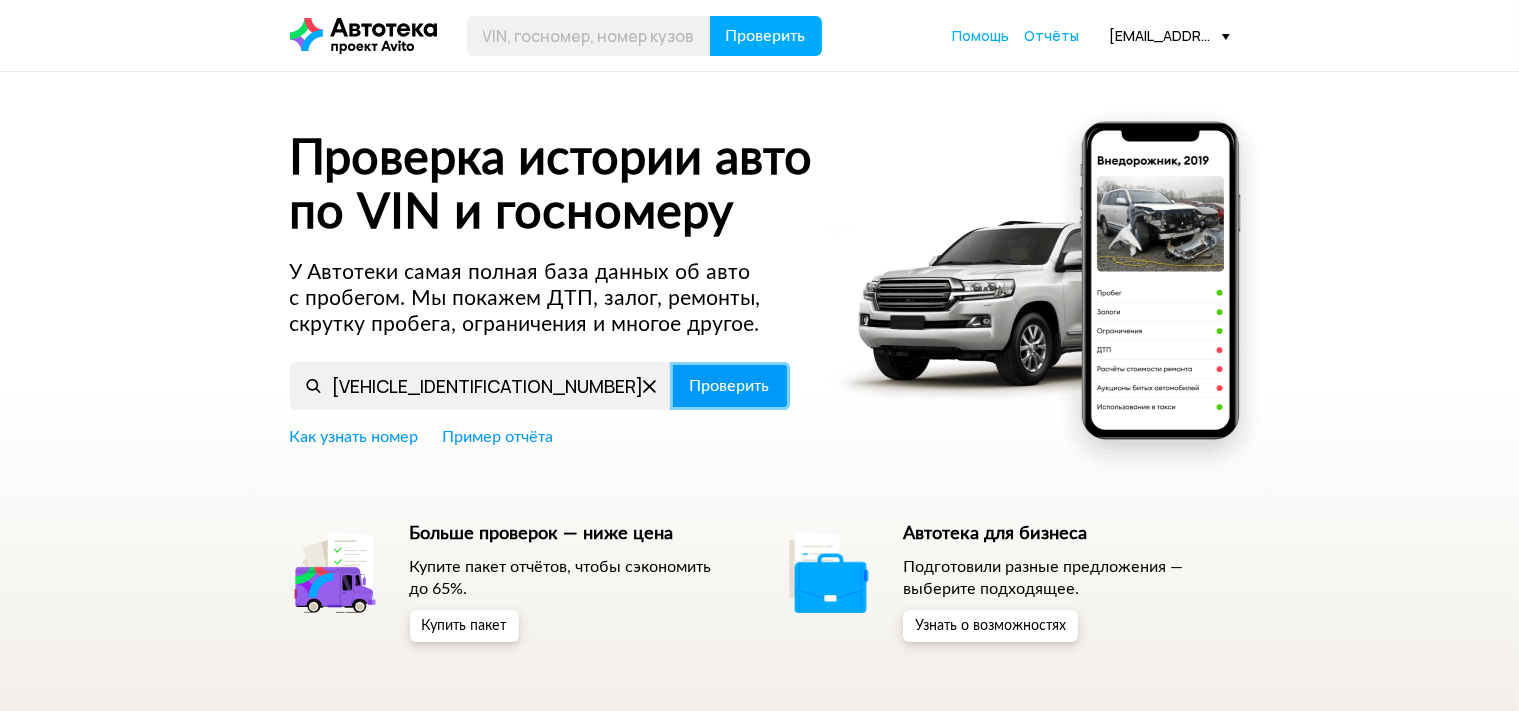 click on "Проверить" at bounding box center [730, 386] 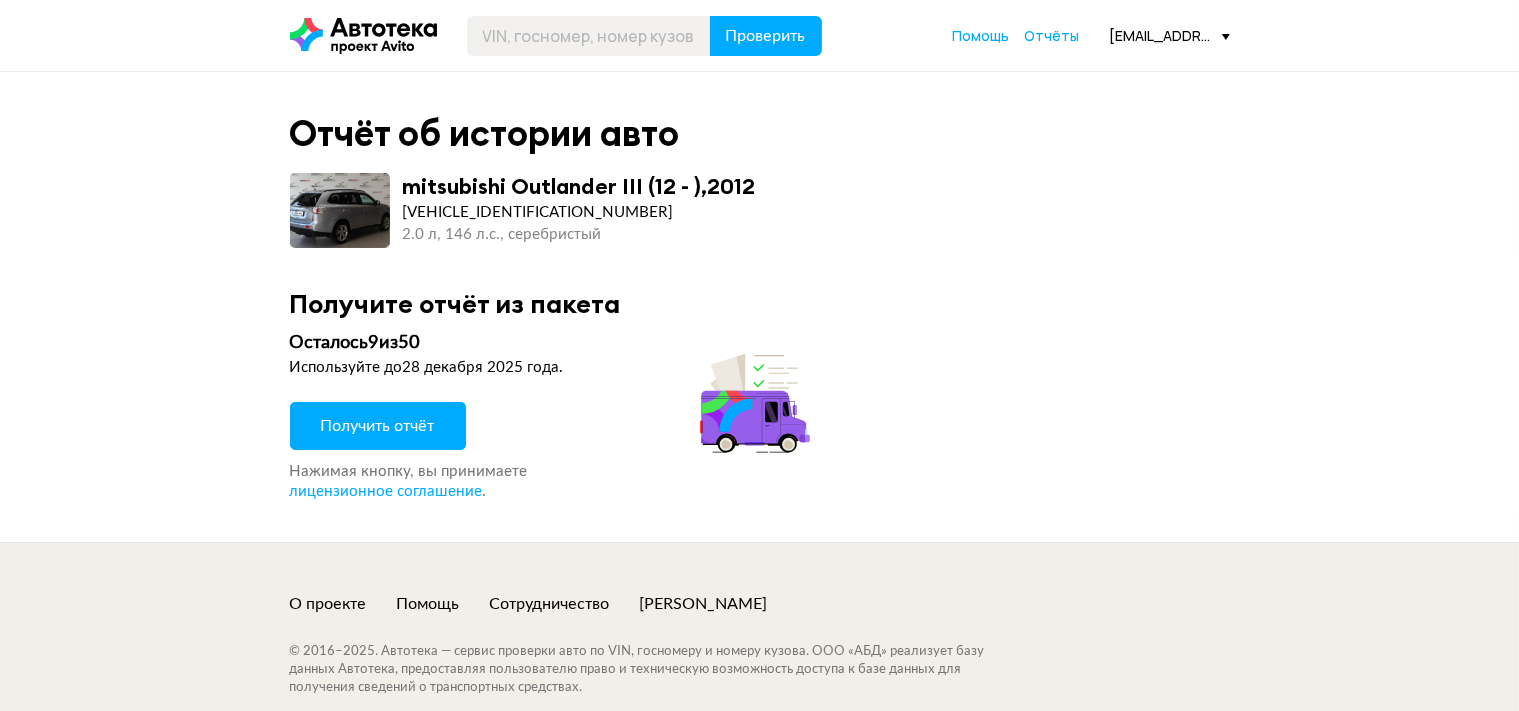 click on "Получить отчёт" at bounding box center [378, 426] 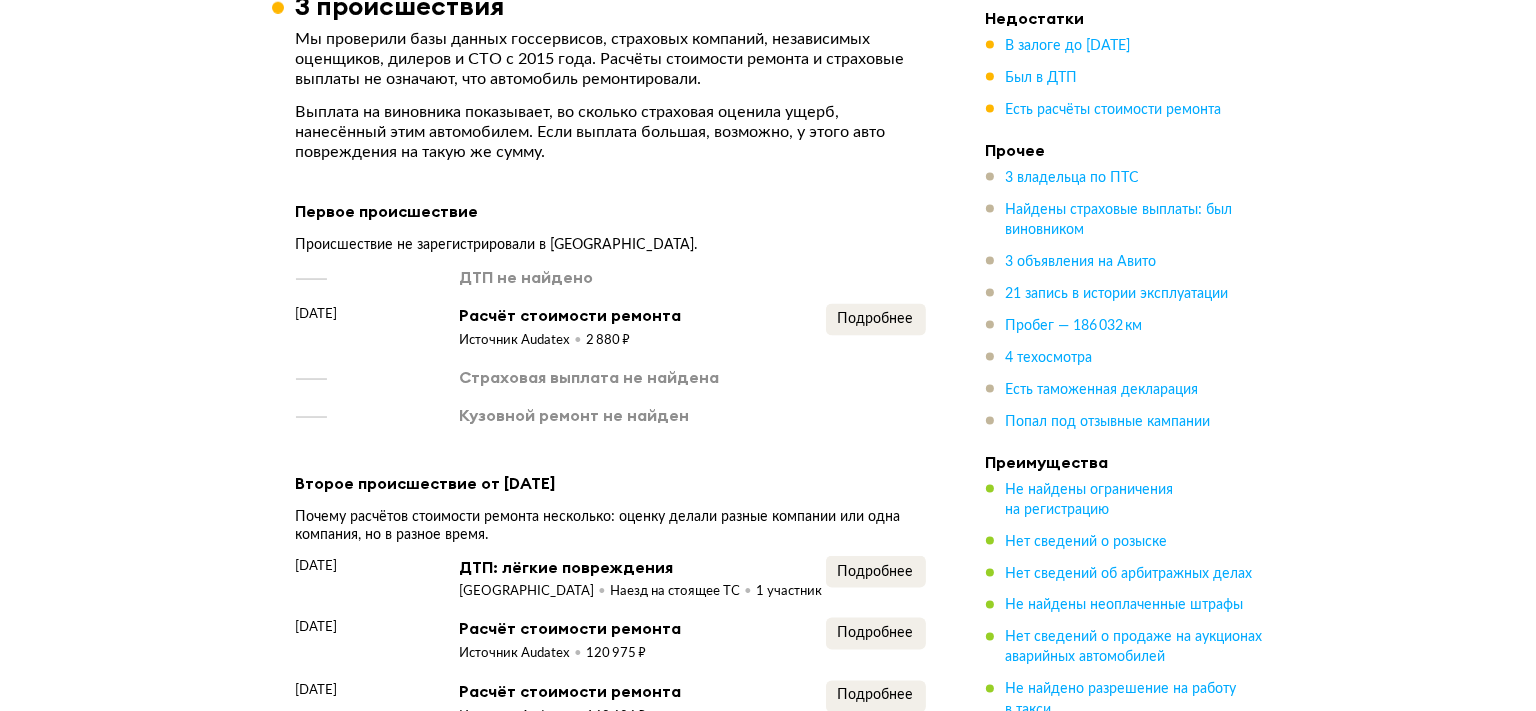 scroll, scrollTop: 3273, scrollLeft: 0, axis: vertical 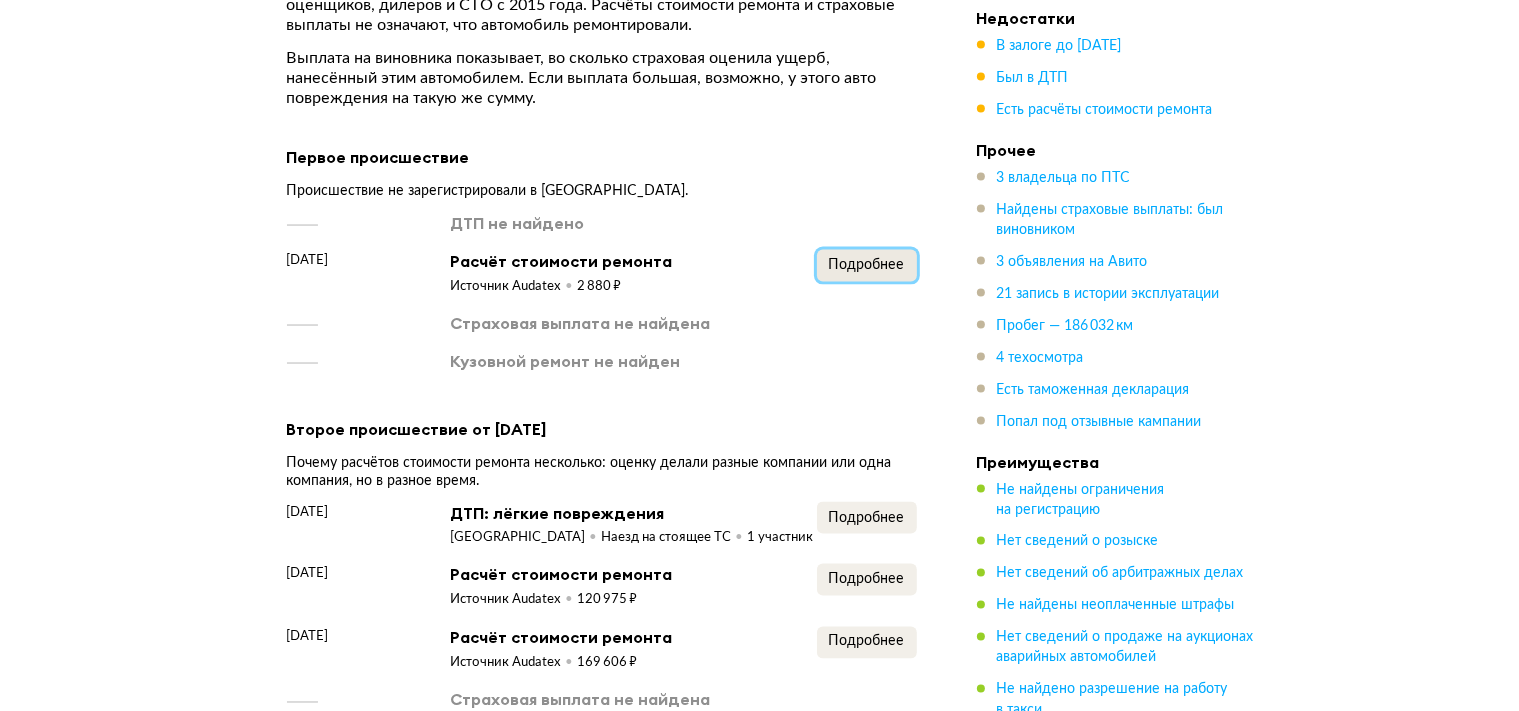 click on "Подробнее" at bounding box center (867, 265) 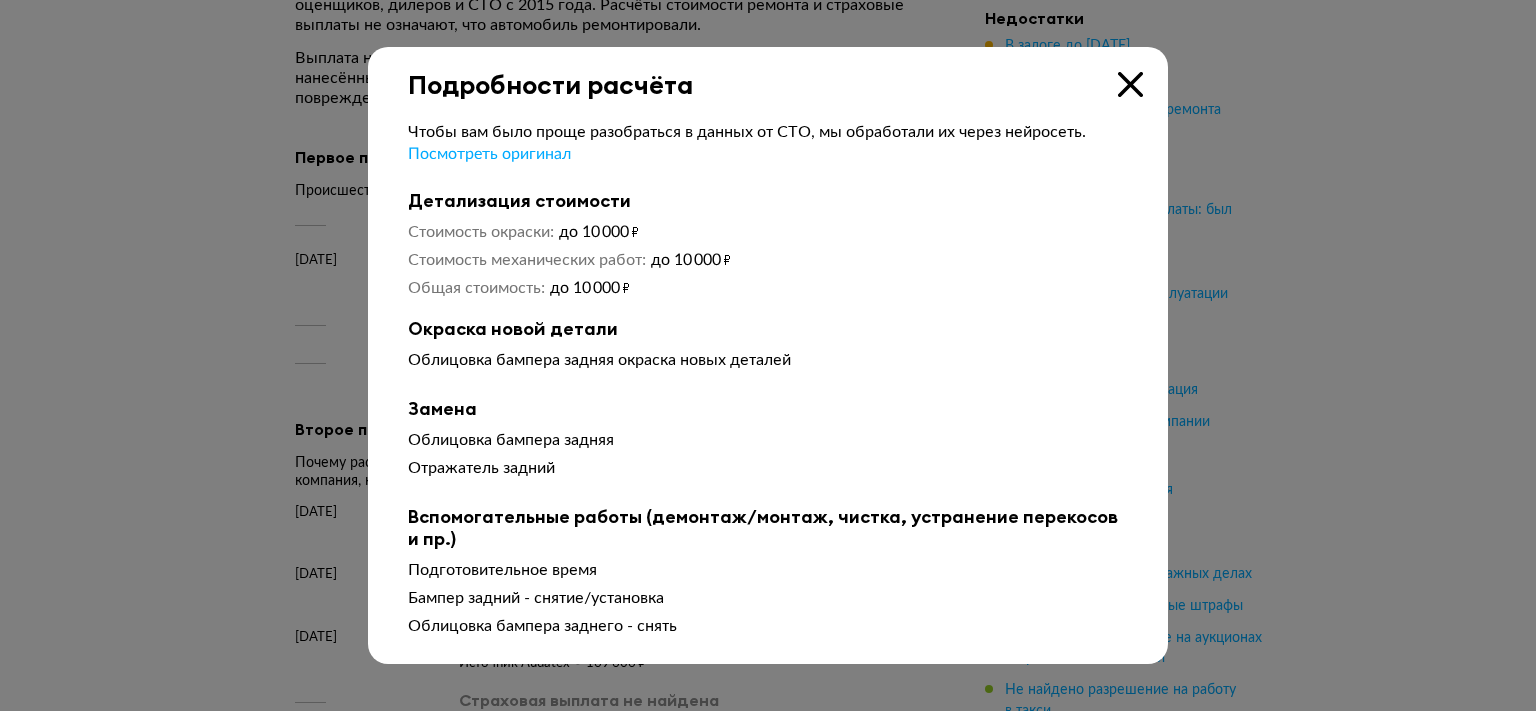 click at bounding box center [1130, 84] 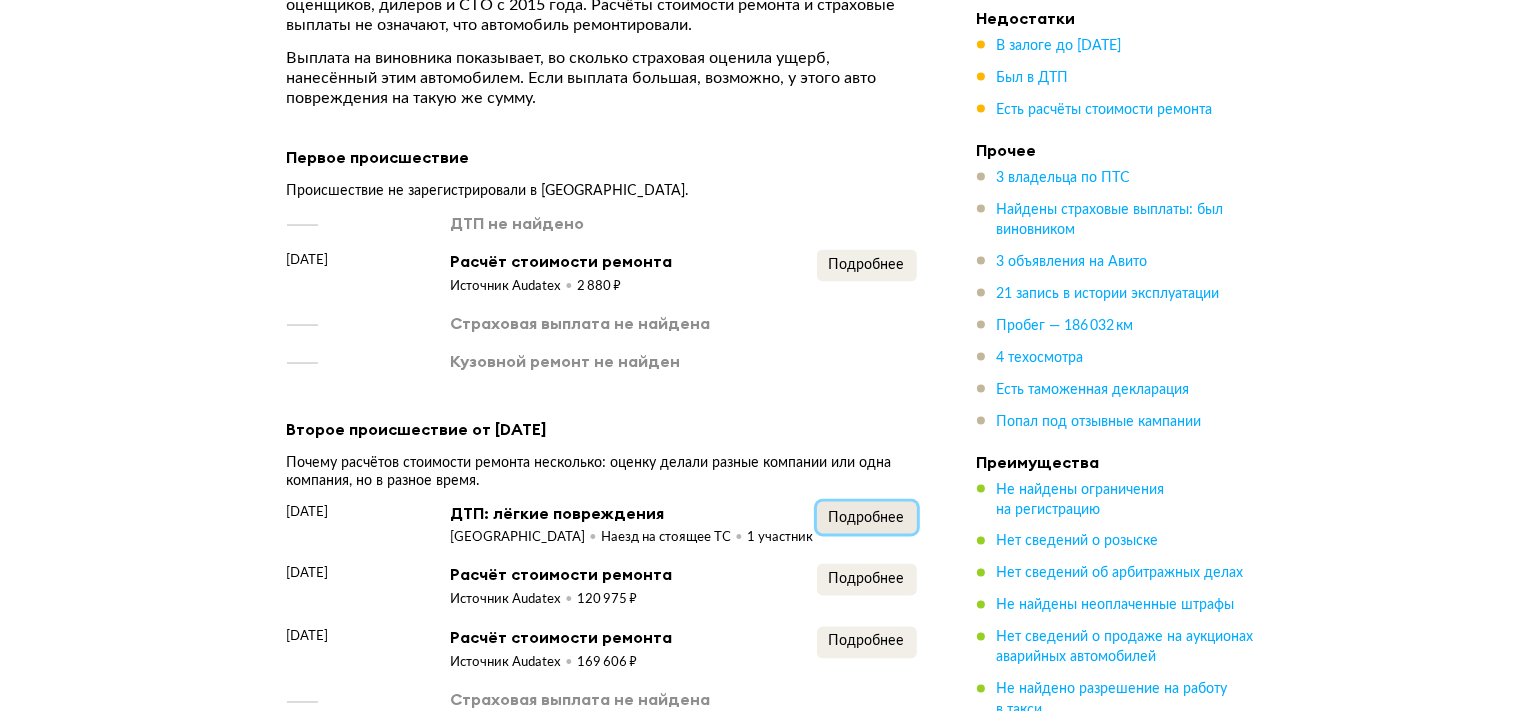 click on "Подробнее" at bounding box center [867, 518] 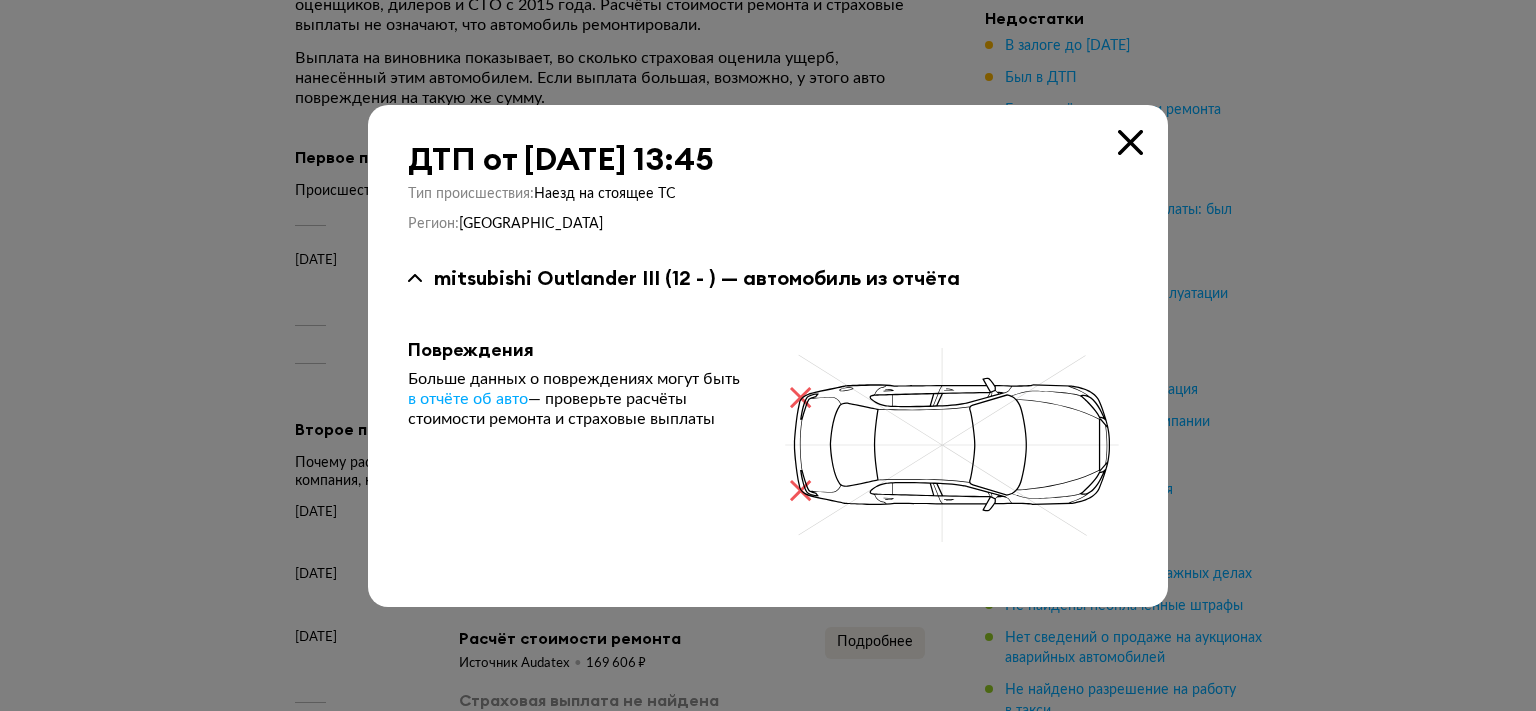click at bounding box center [1130, 142] 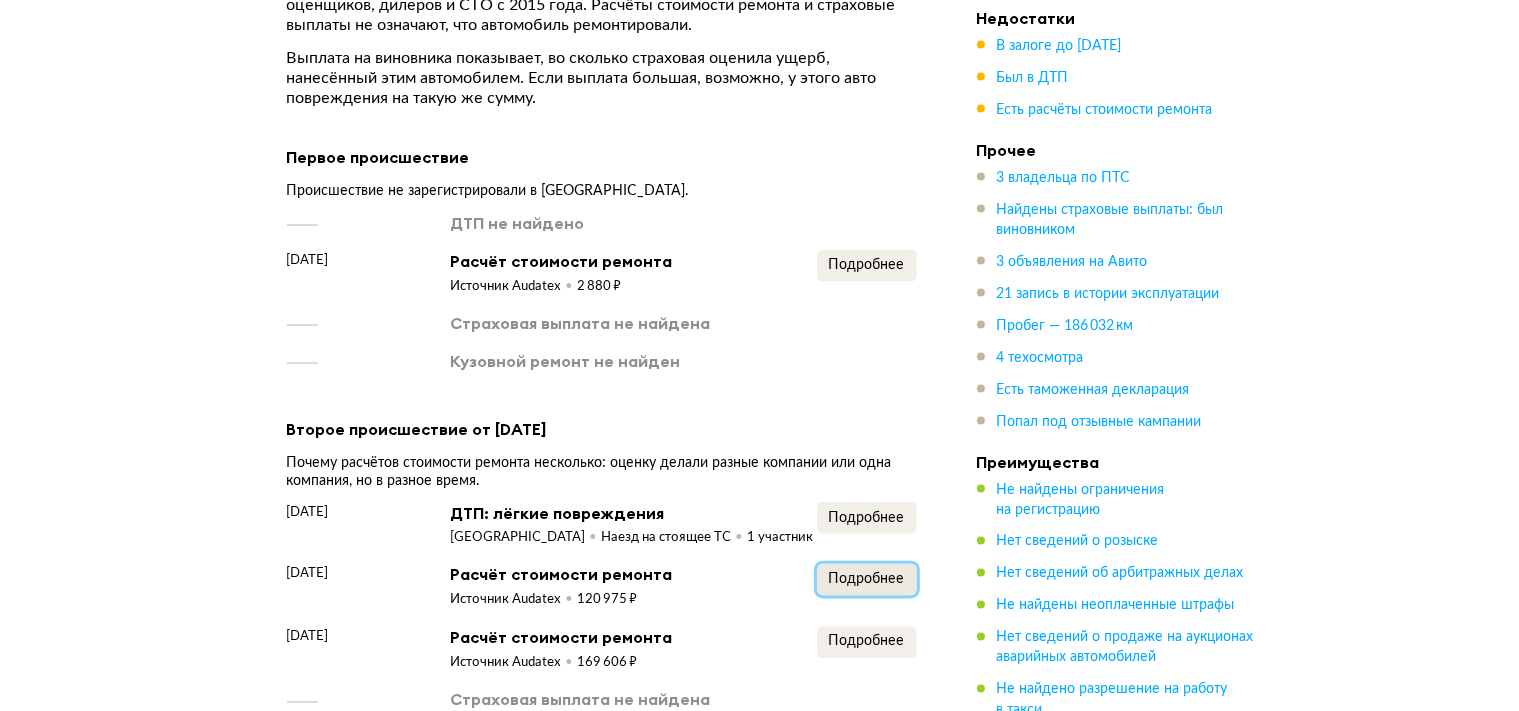 click on "Подробнее" at bounding box center [867, 580] 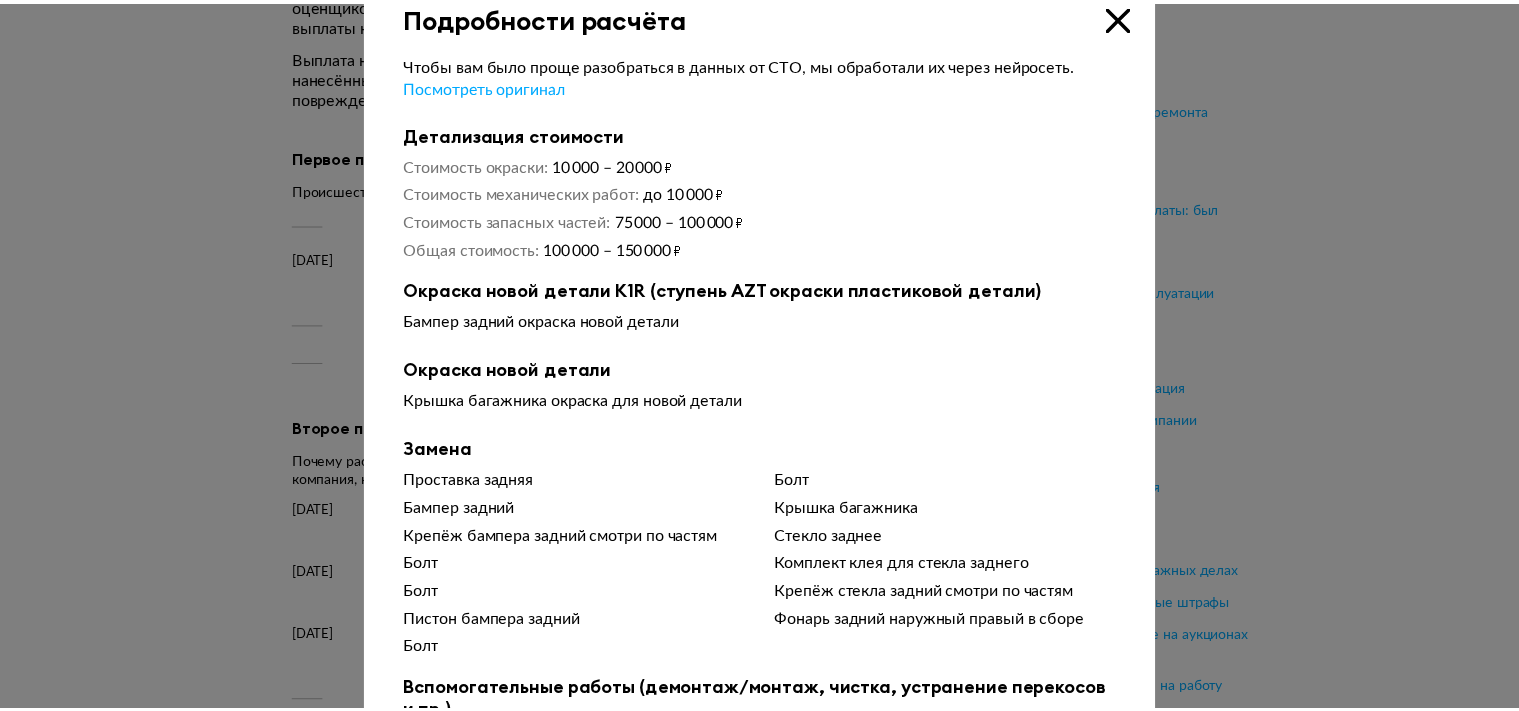scroll, scrollTop: 0, scrollLeft: 0, axis: both 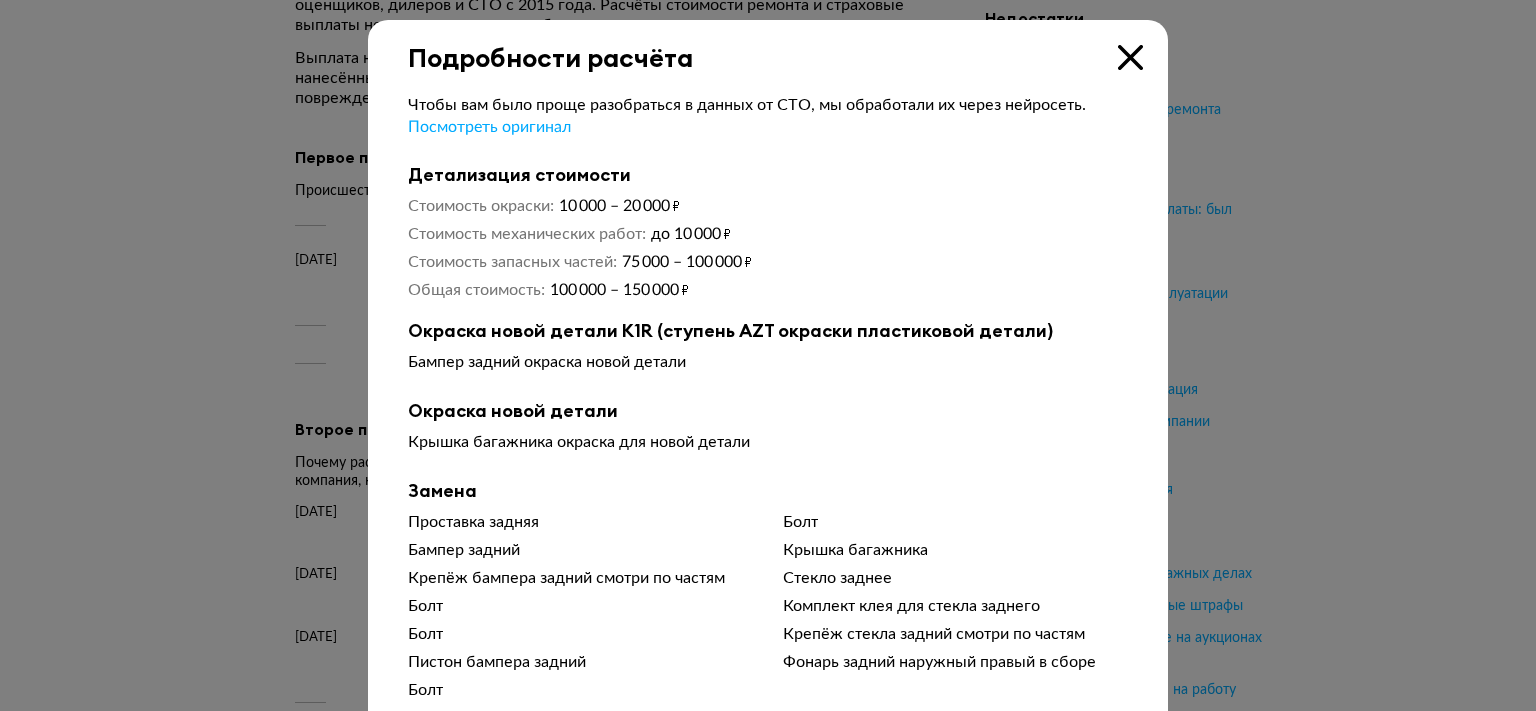 click at bounding box center (1130, 57) 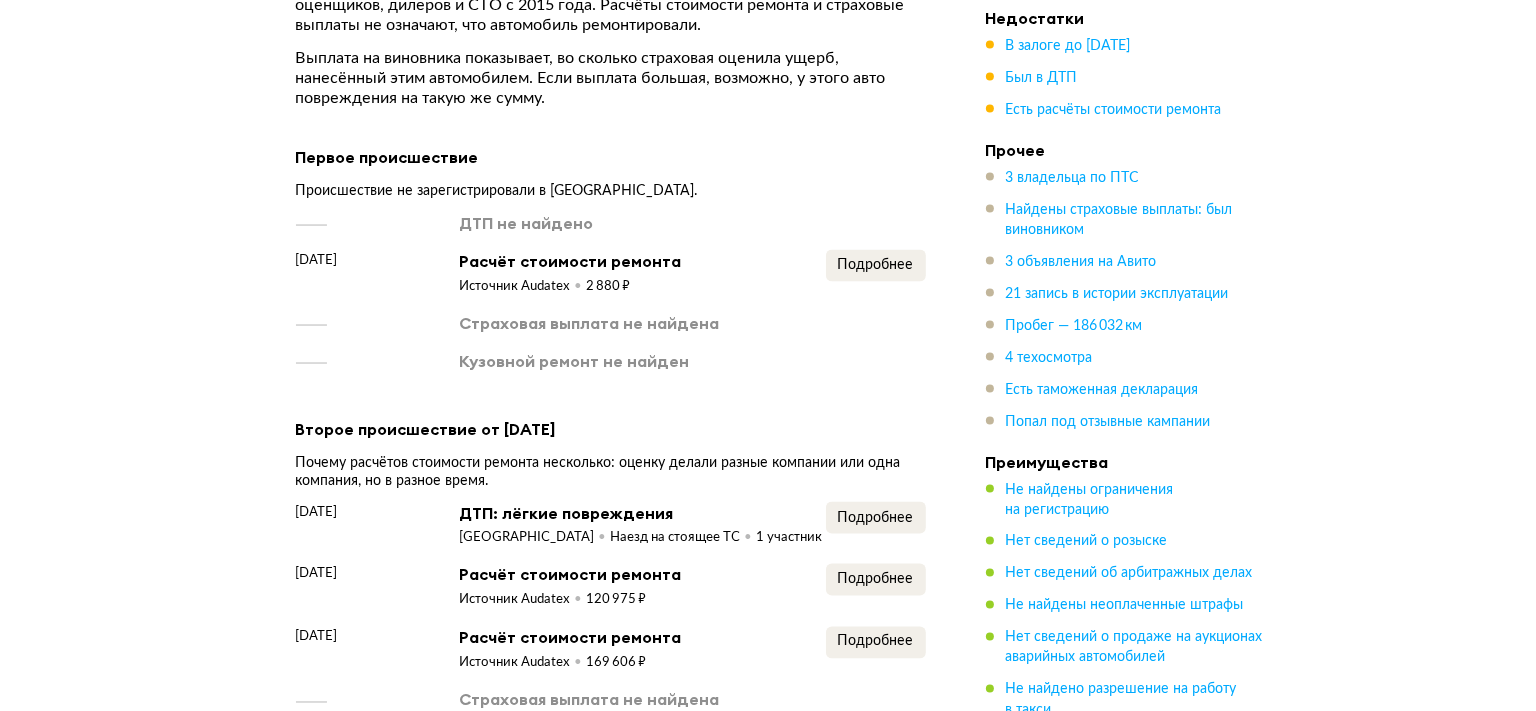 scroll, scrollTop: 3484, scrollLeft: 0, axis: vertical 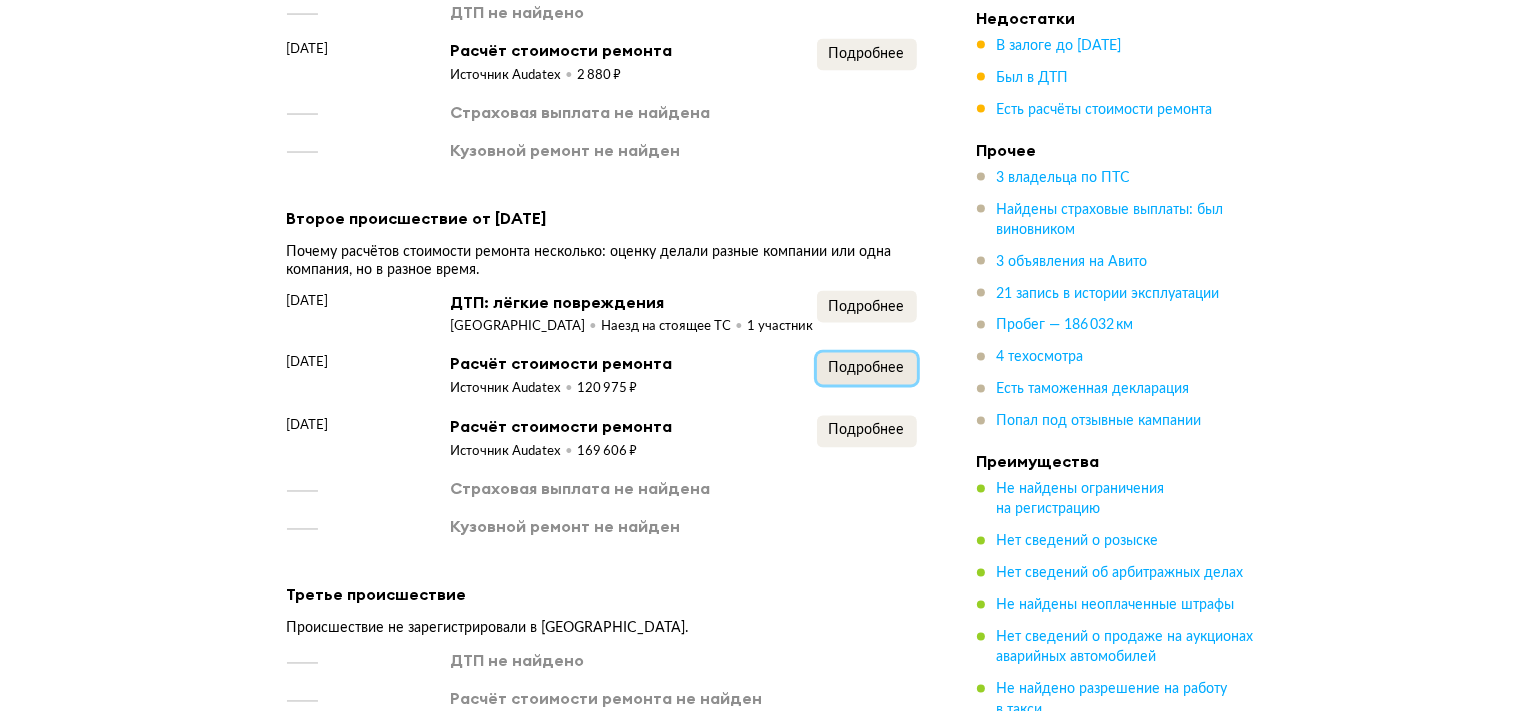 click on "Подробнее" at bounding box center [867, 369] 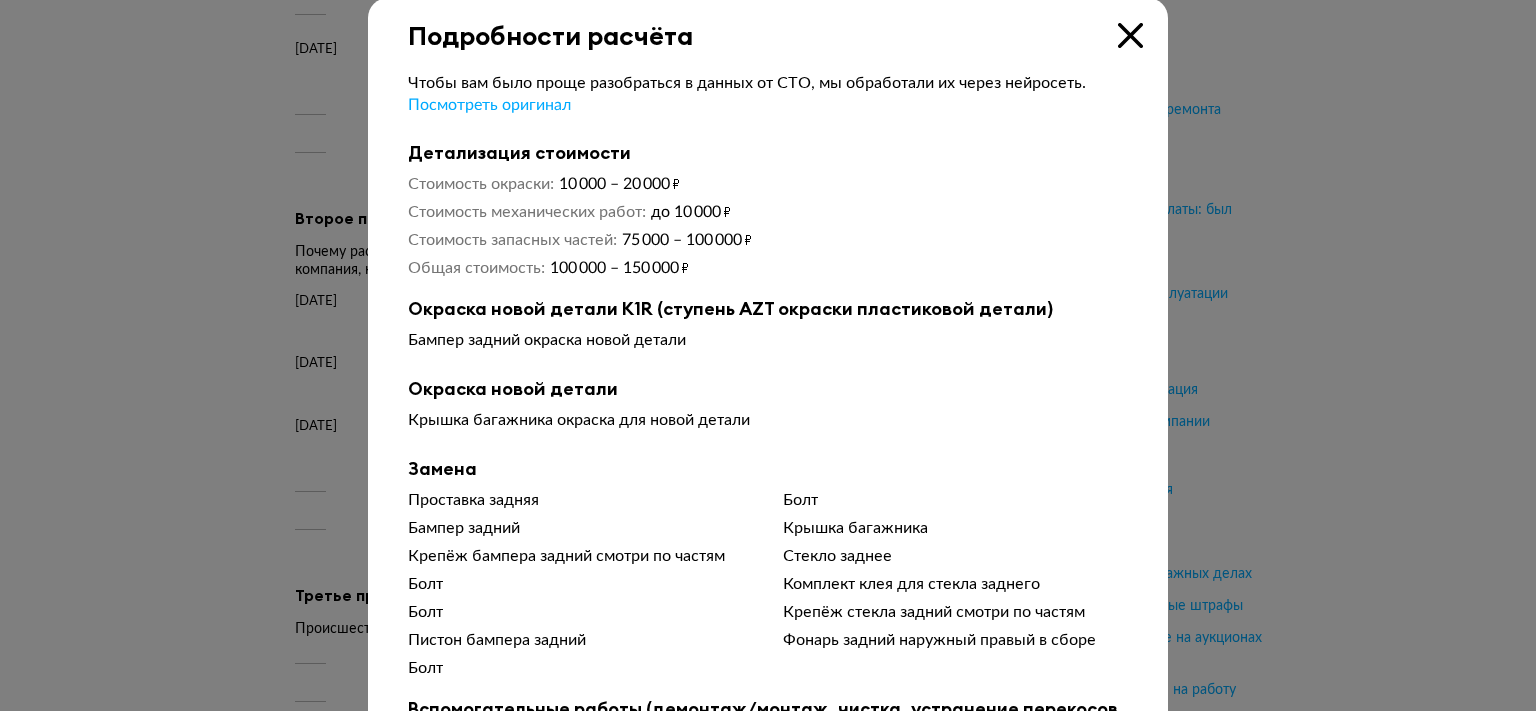 scroll, scrollTop: 0, scrollLeft: 0, axis: both 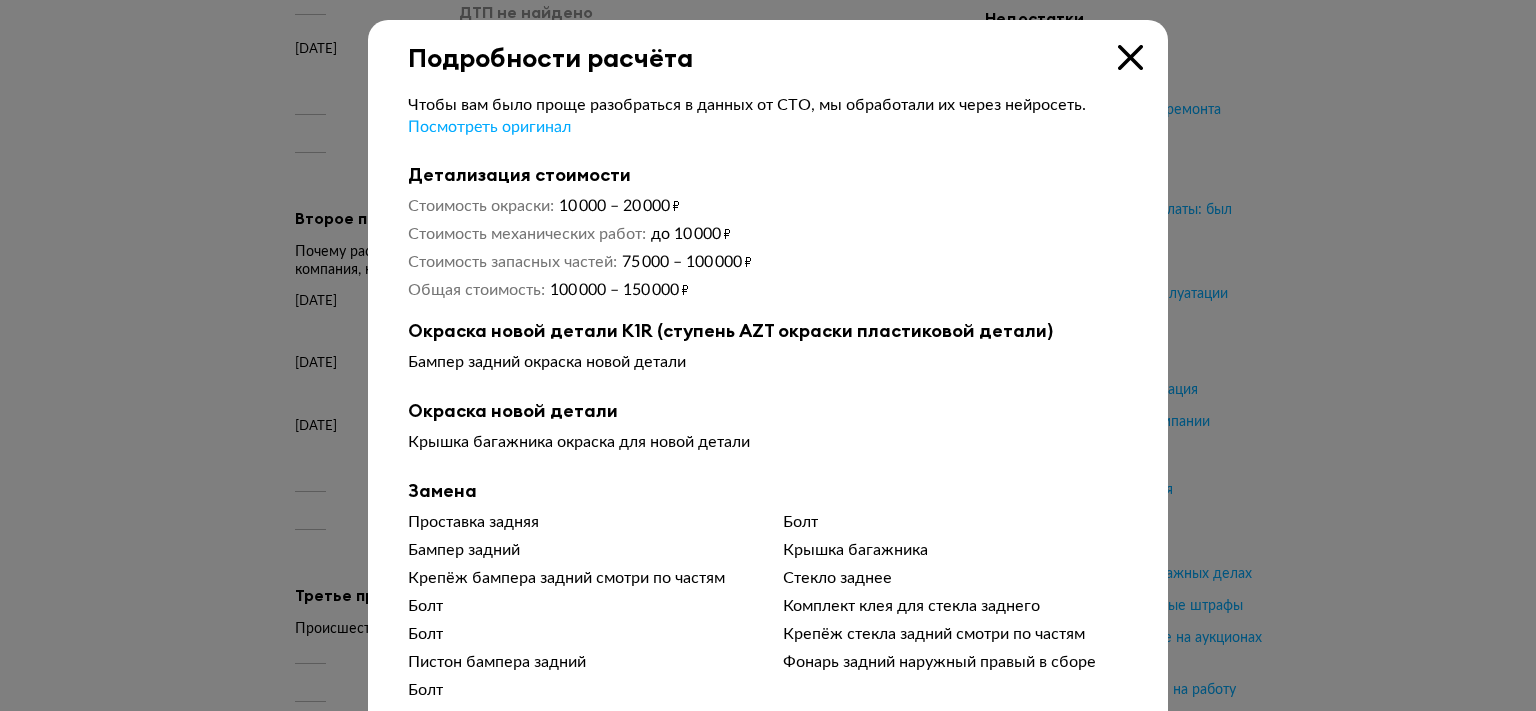 click at bounding box center [1130, 57] 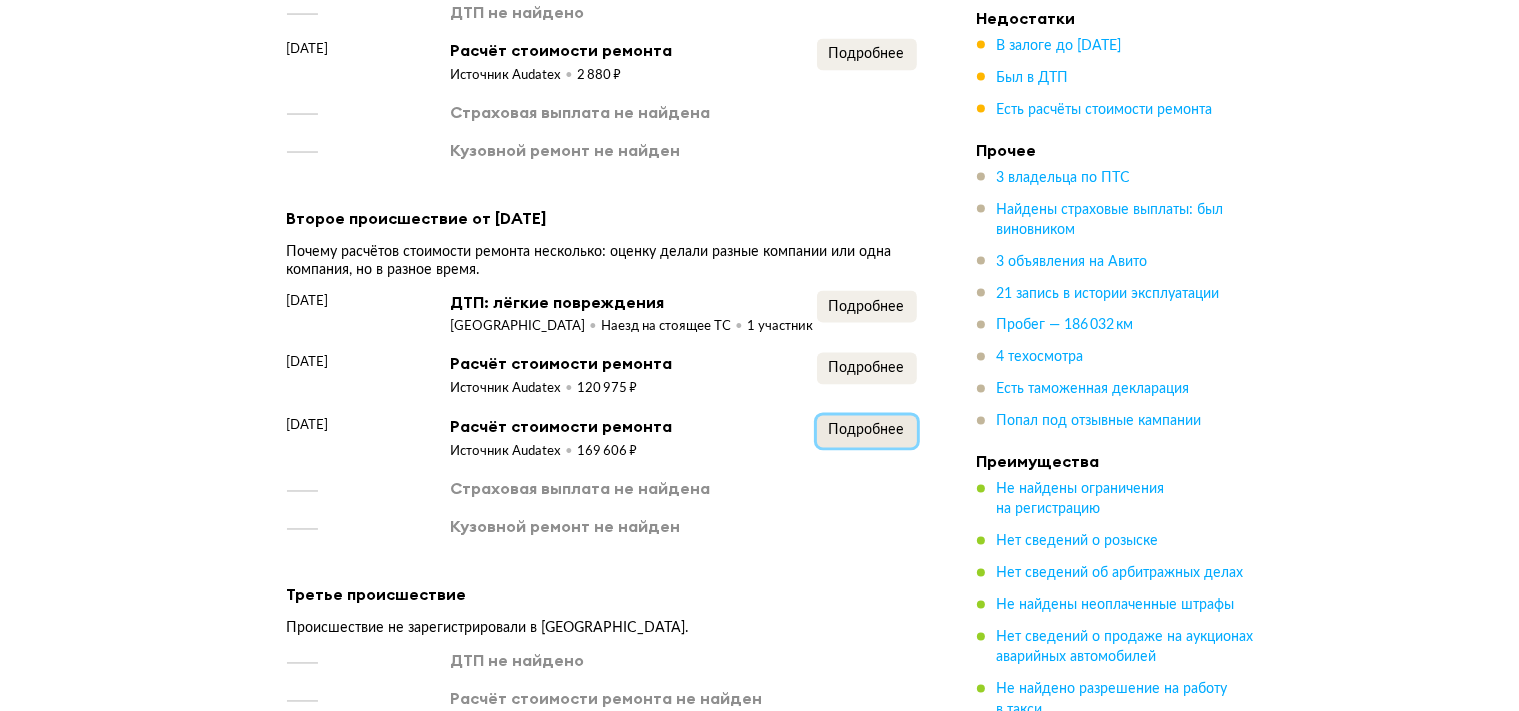 click on "Подробнее" at bounding box center [867, 432] 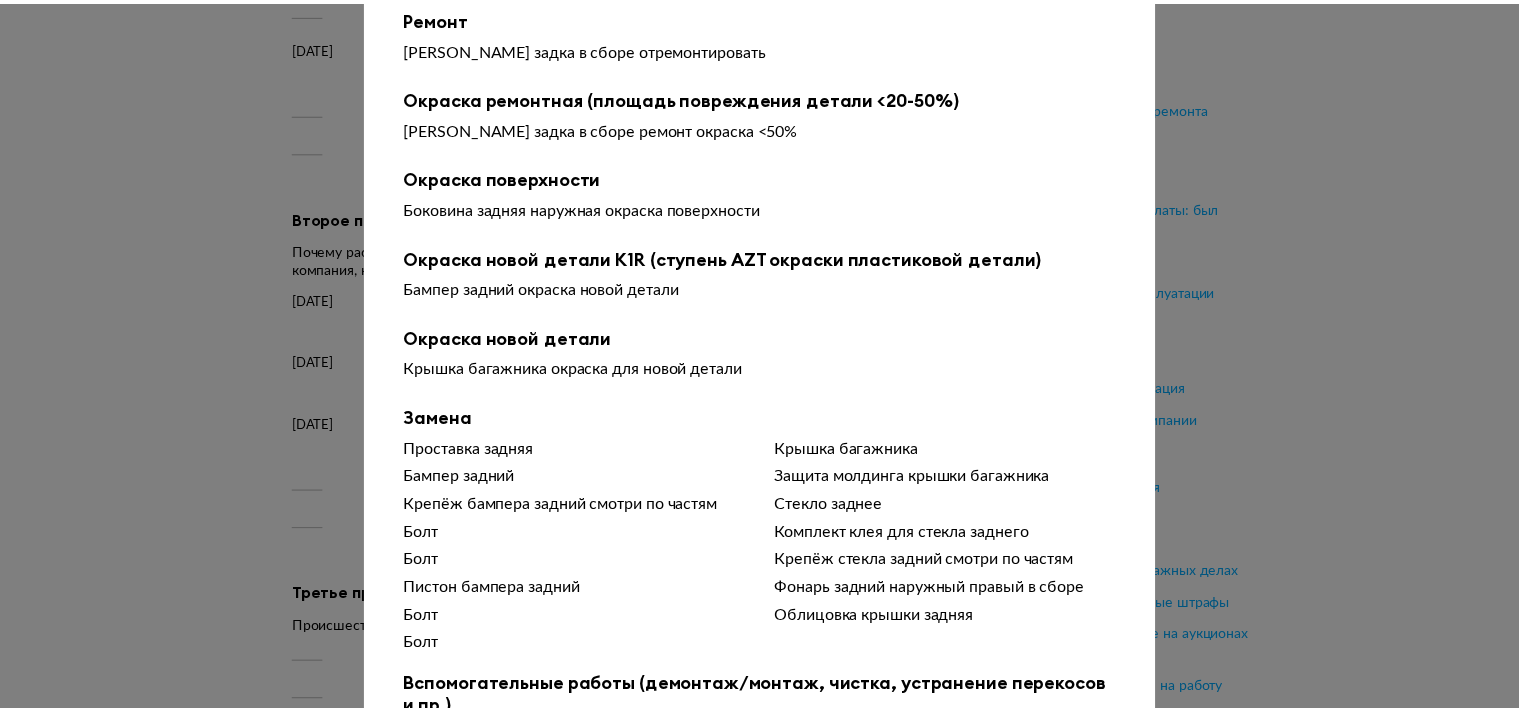 scroll, scrollTop: 0, scrollLeft: 0, axis: both 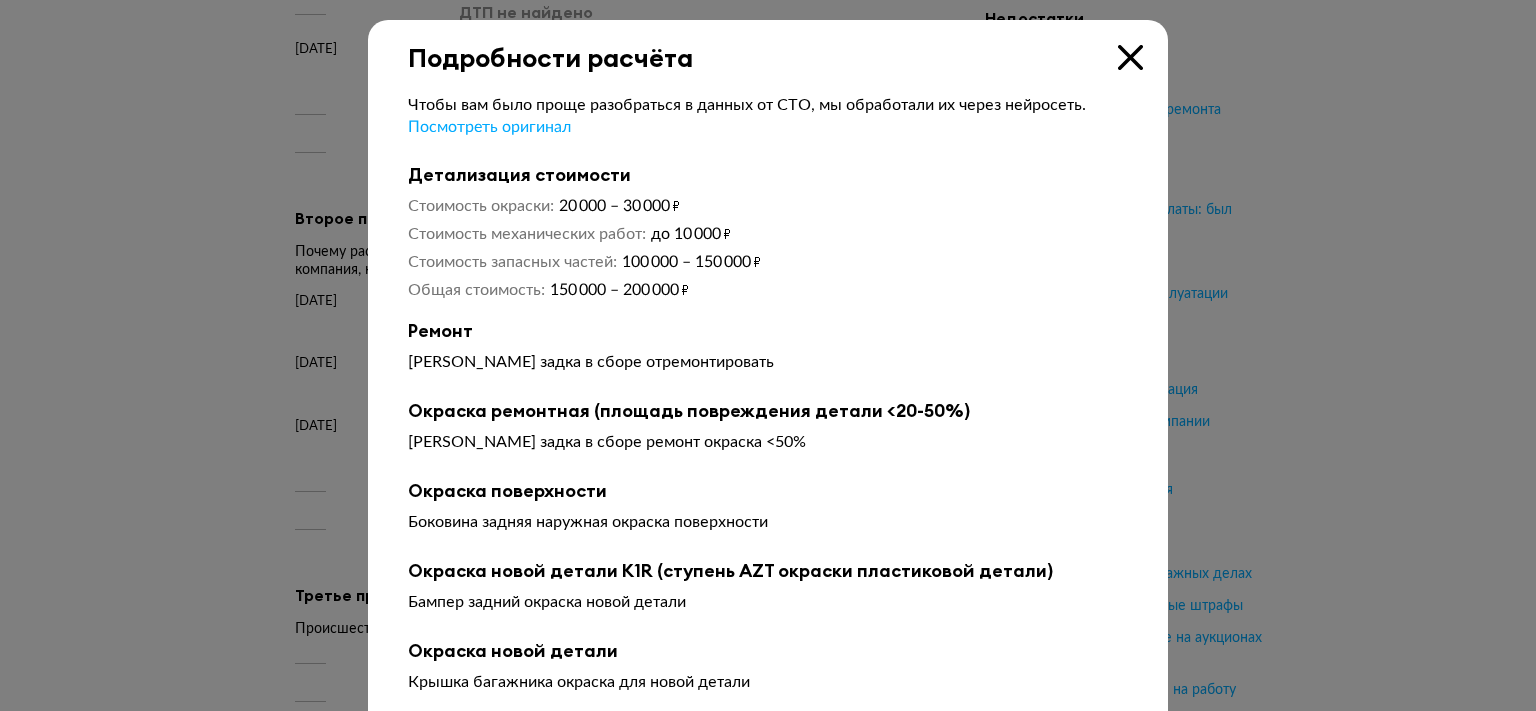 click at bounding box center (1130, 57) 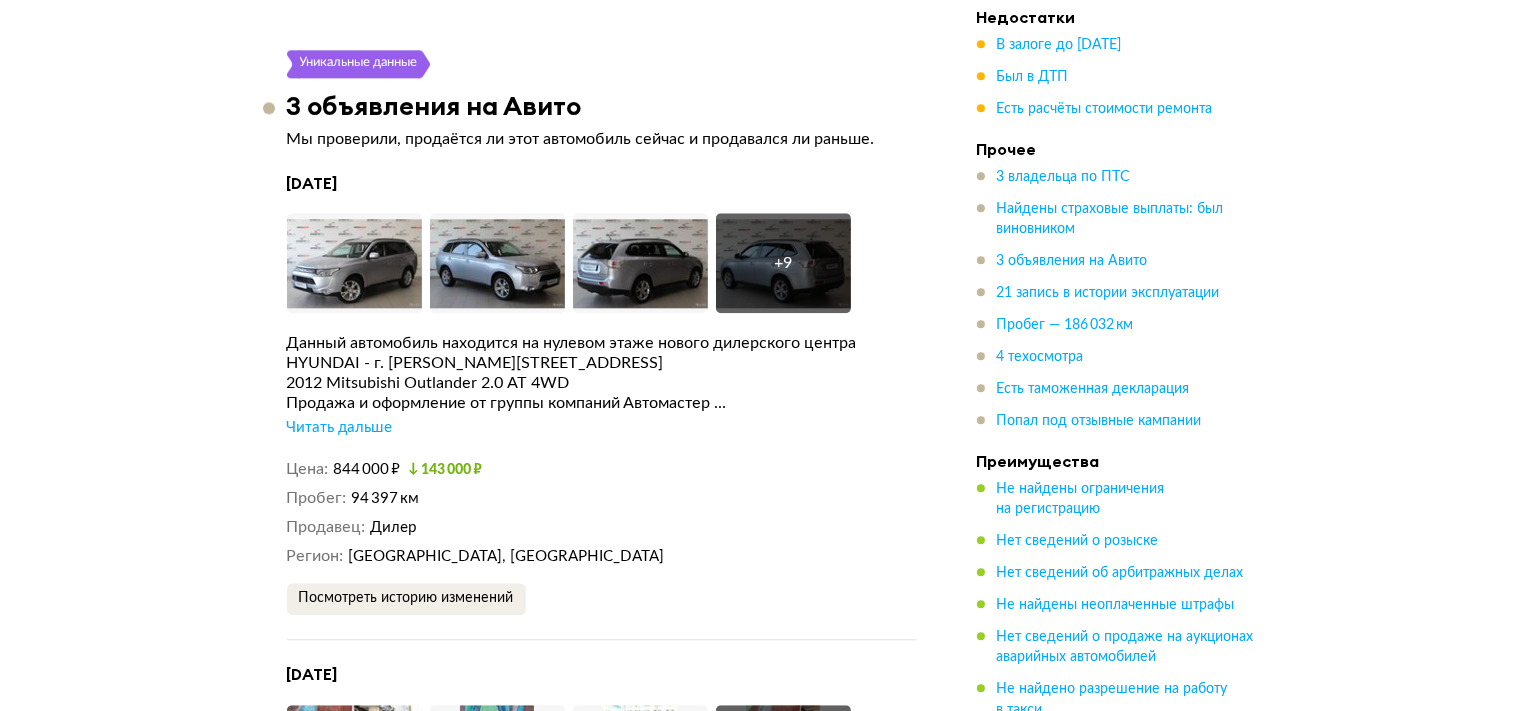 scroll, scrollTop: 5385, scrollLeft: 0, axis: vertical 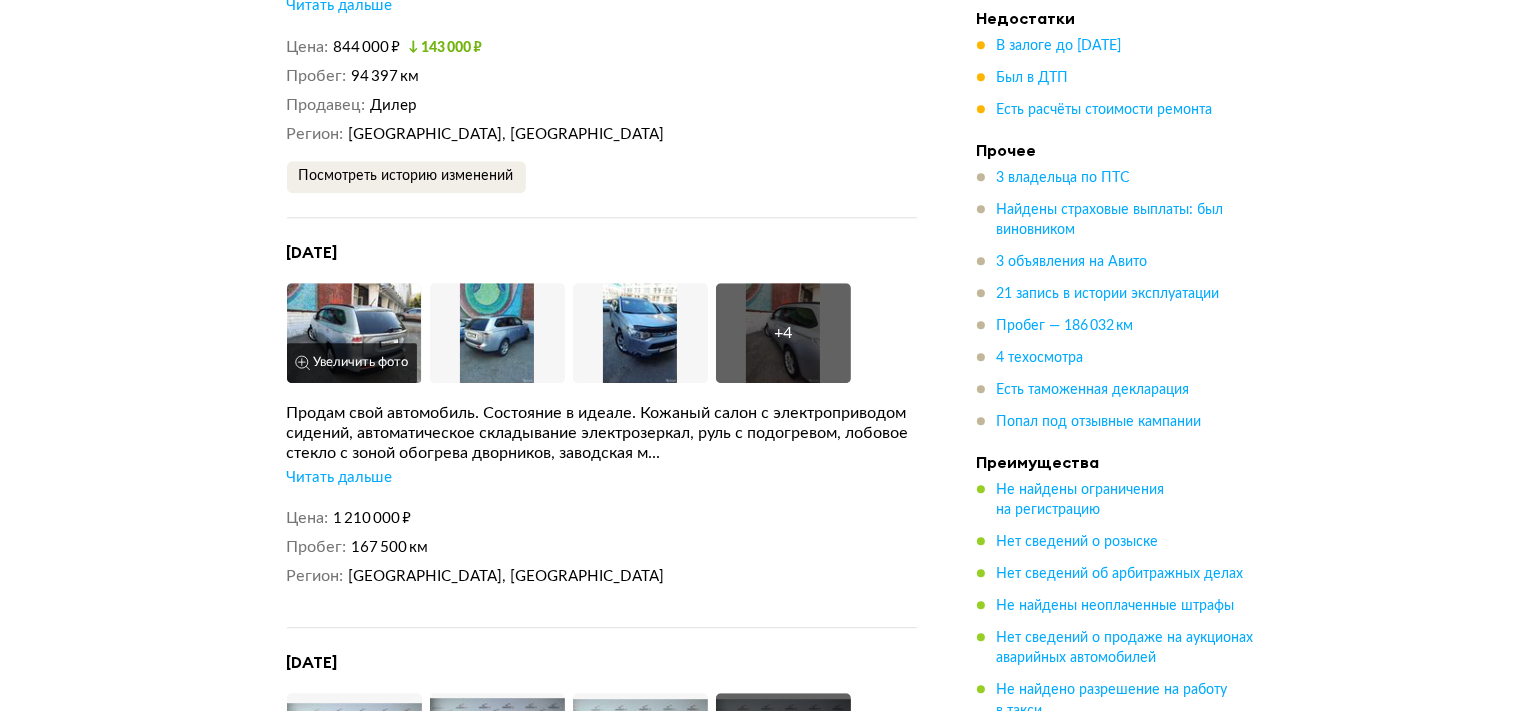 click at bounding box center (354, 333) 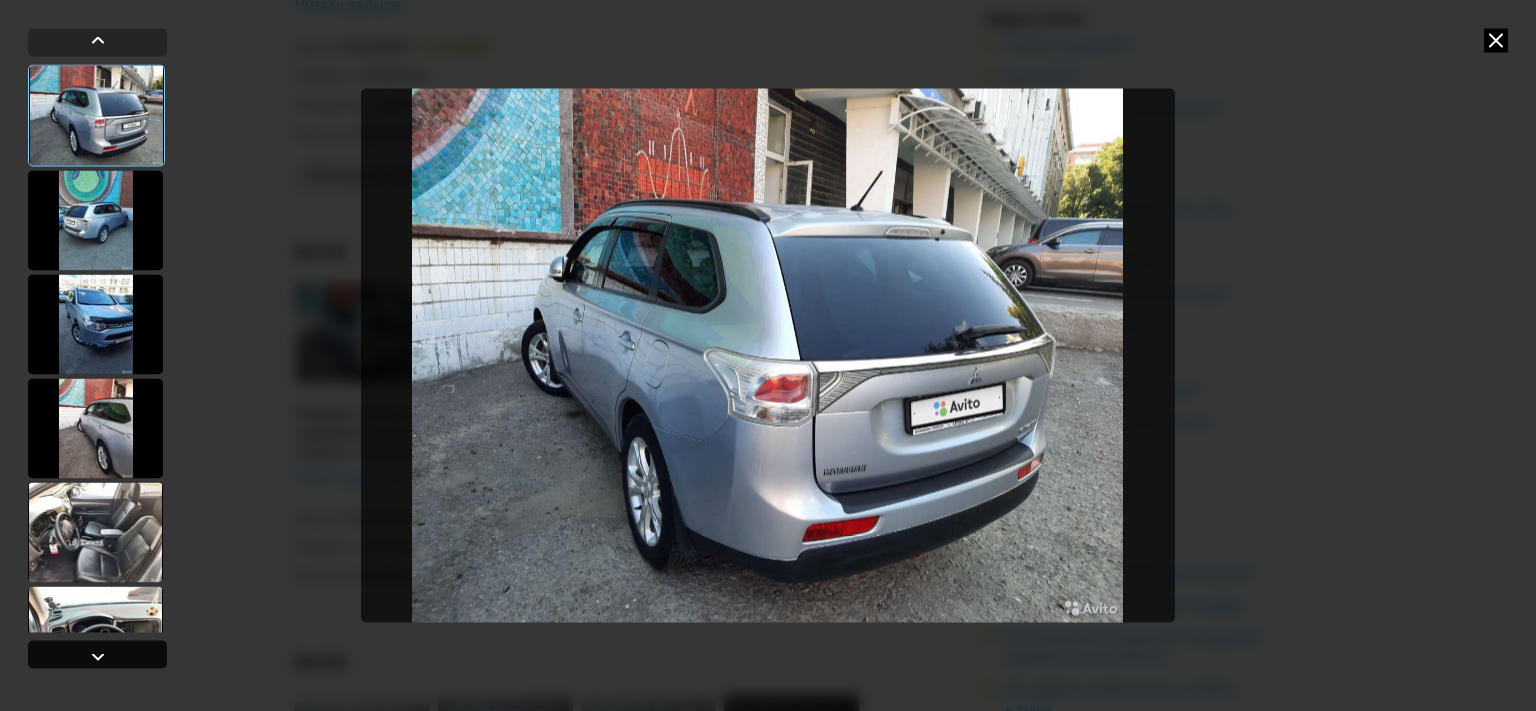 click at bounding box center (98, 657) 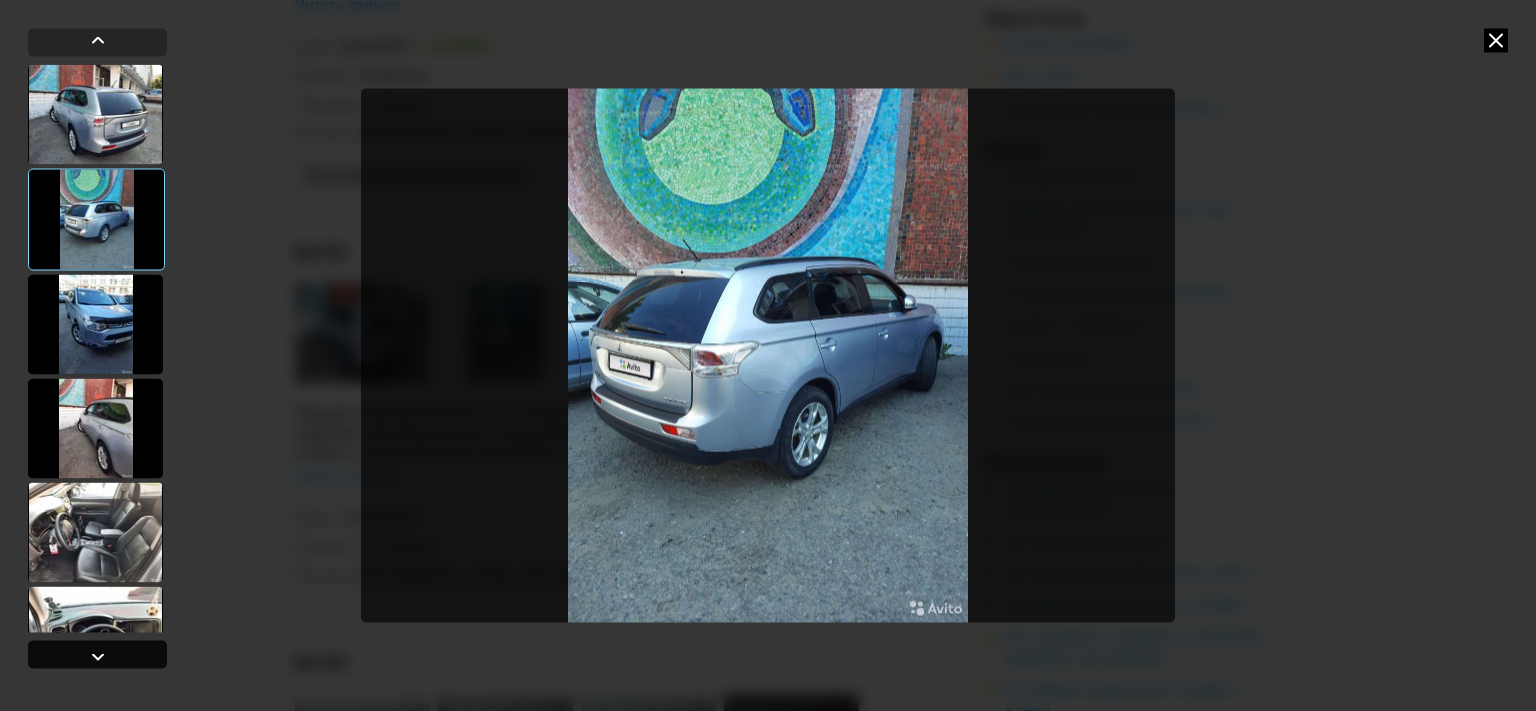 click at bounding box center [98, 657] 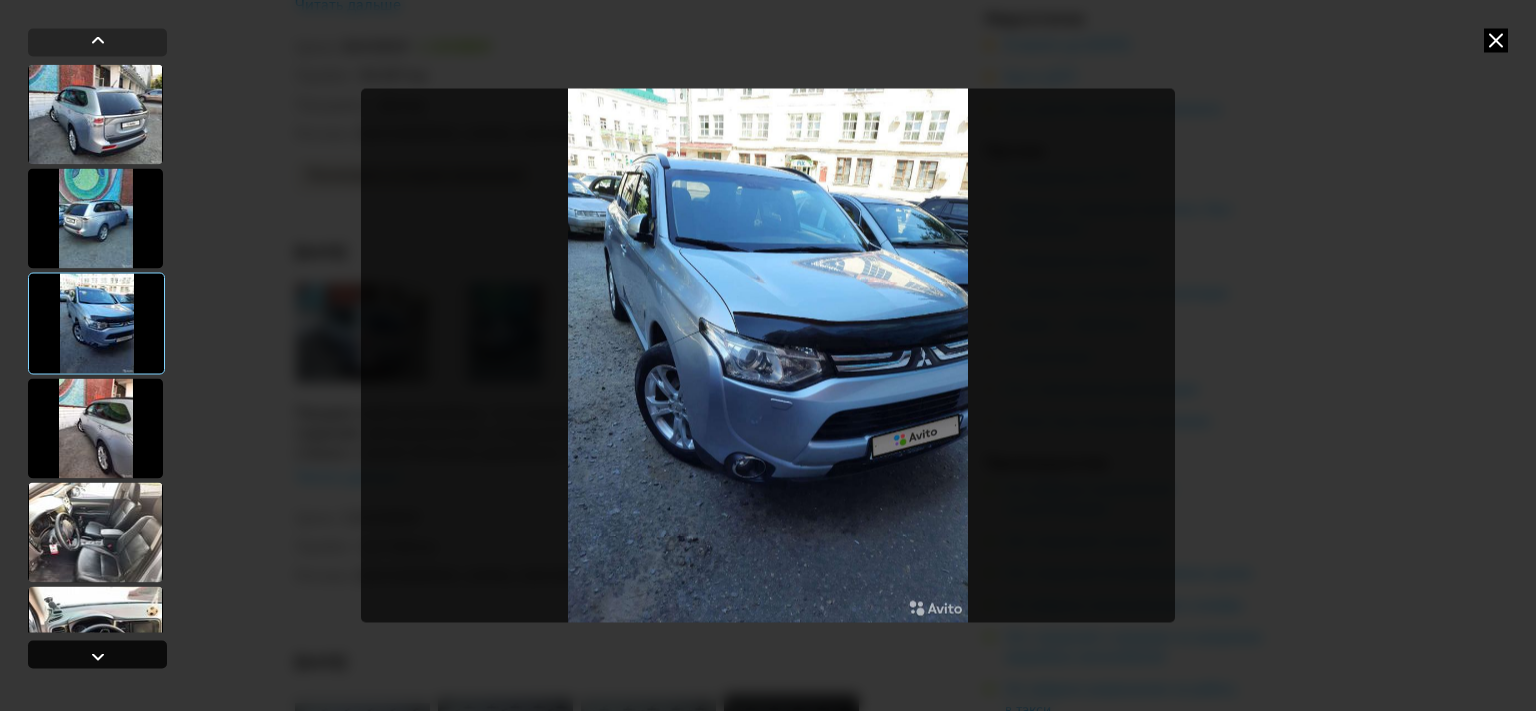 click at bounding box center [98, 657] 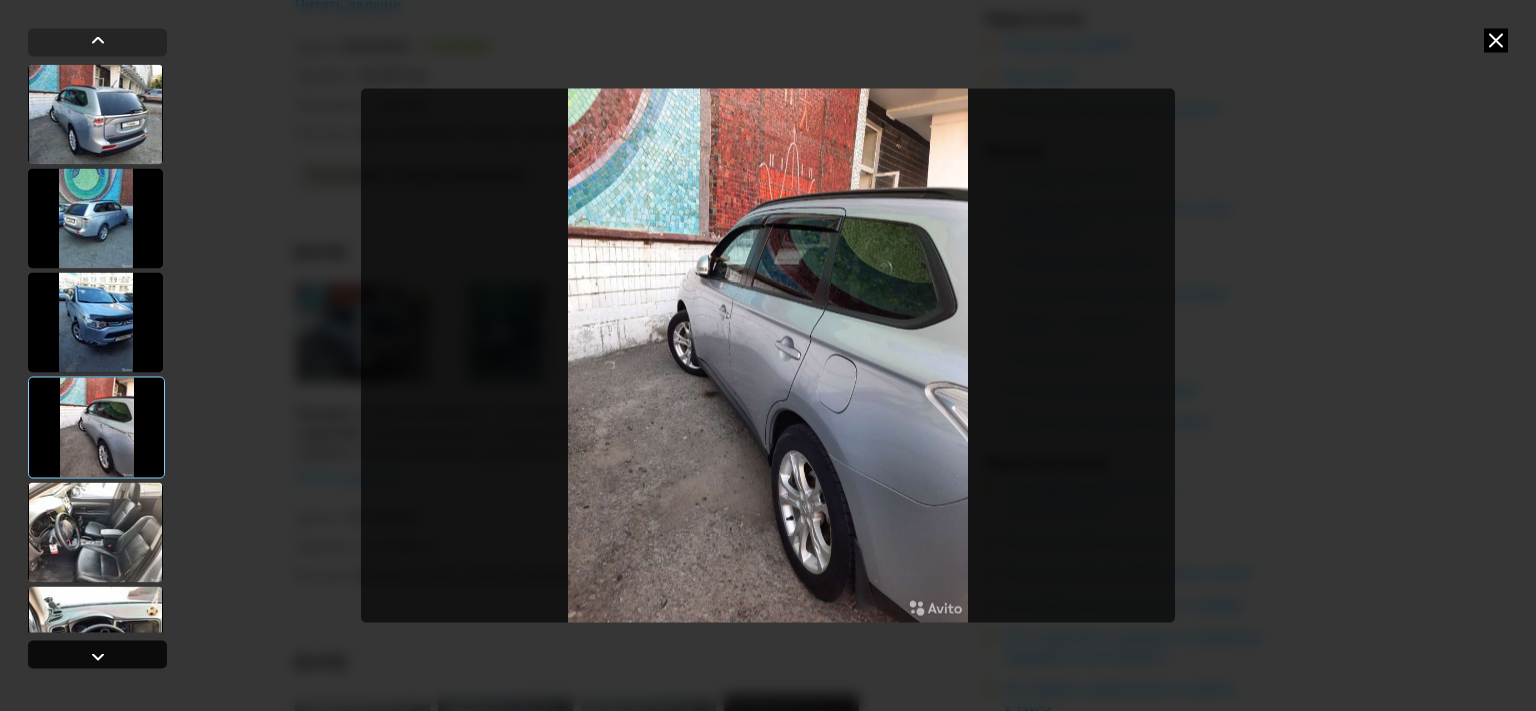 click at bounding box center [98, 657] 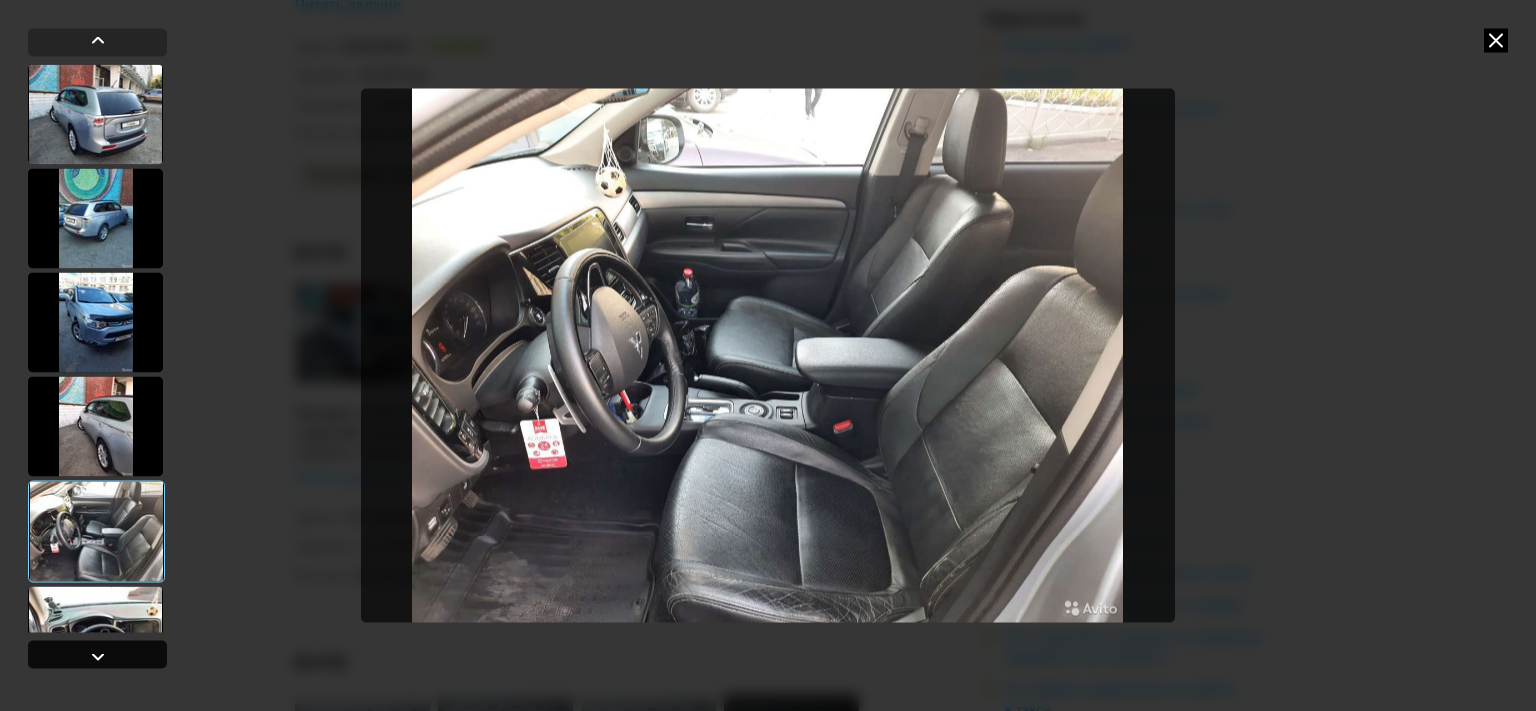 click at bounding box center (98, 657) 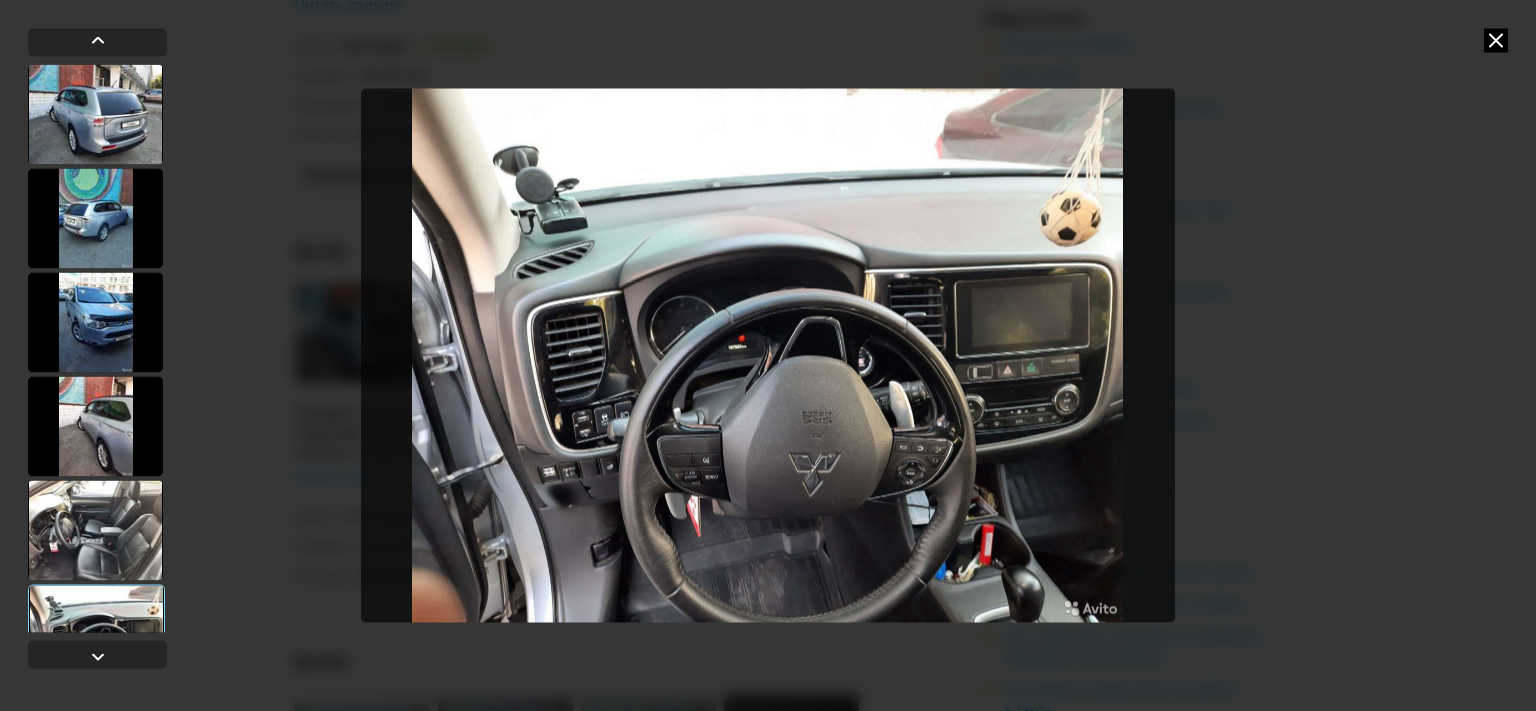 click at bounding box center [1496, 40] 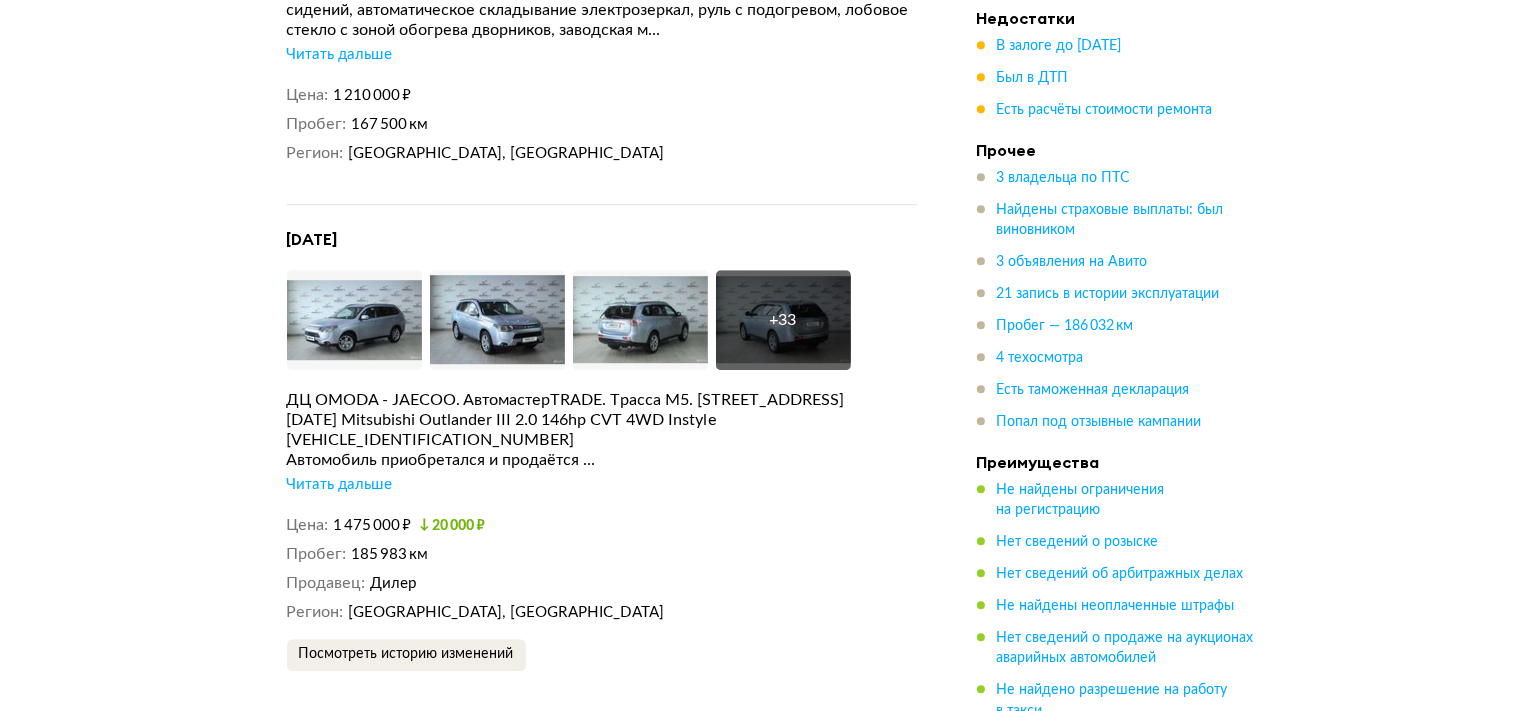 scroll, scrollTop: 6124, scrollLeft: 0, axis: vertical 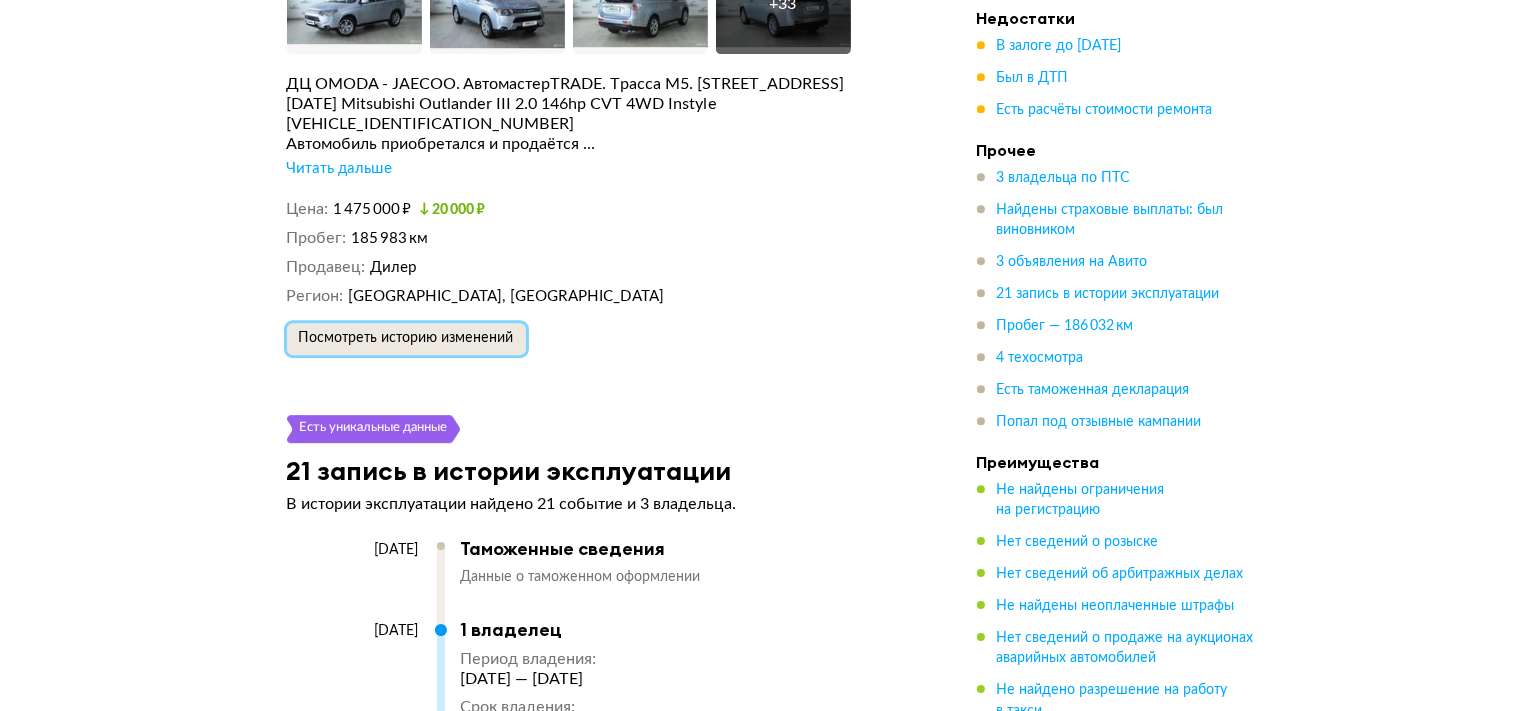 click on "Посмотреть историю изменений" at bounding box center (406, 338) 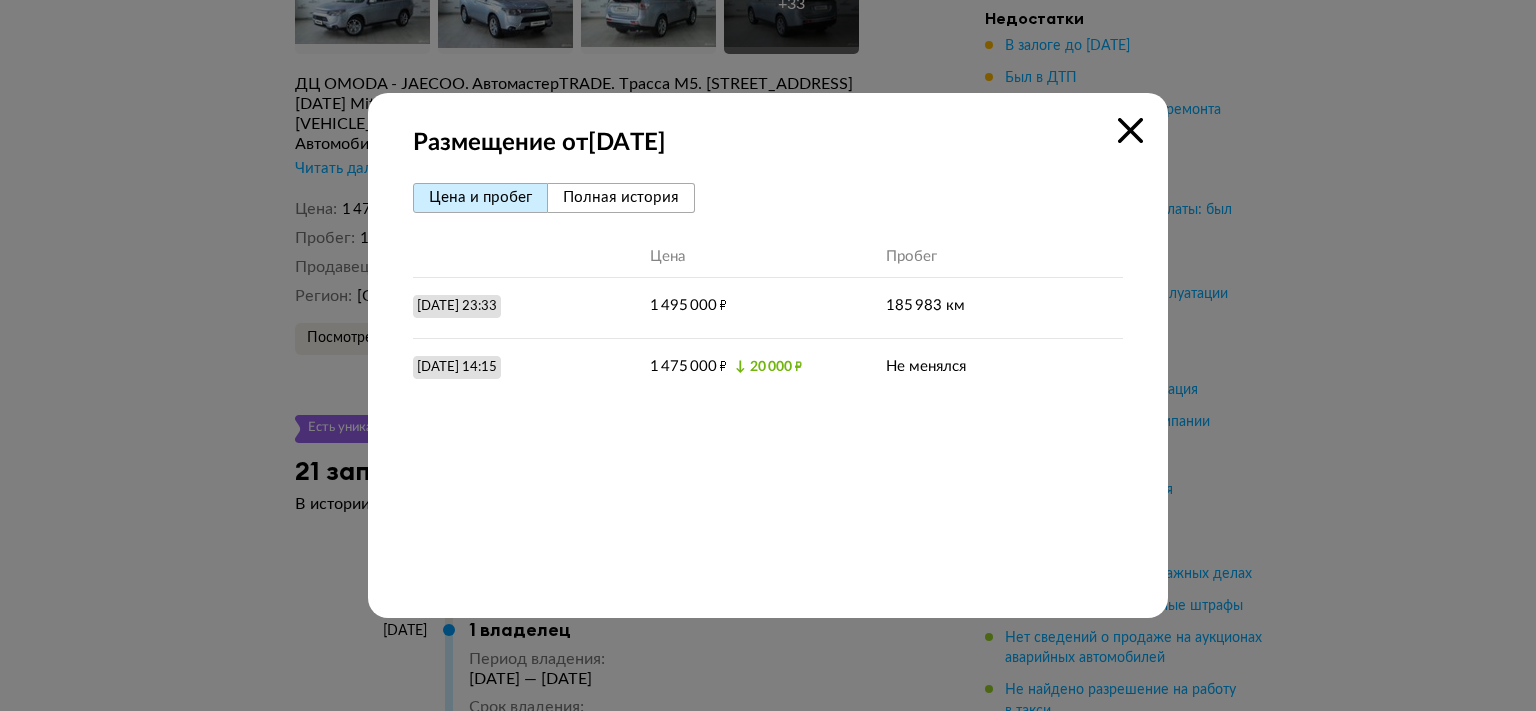 click at bounding box center (1130, 130) 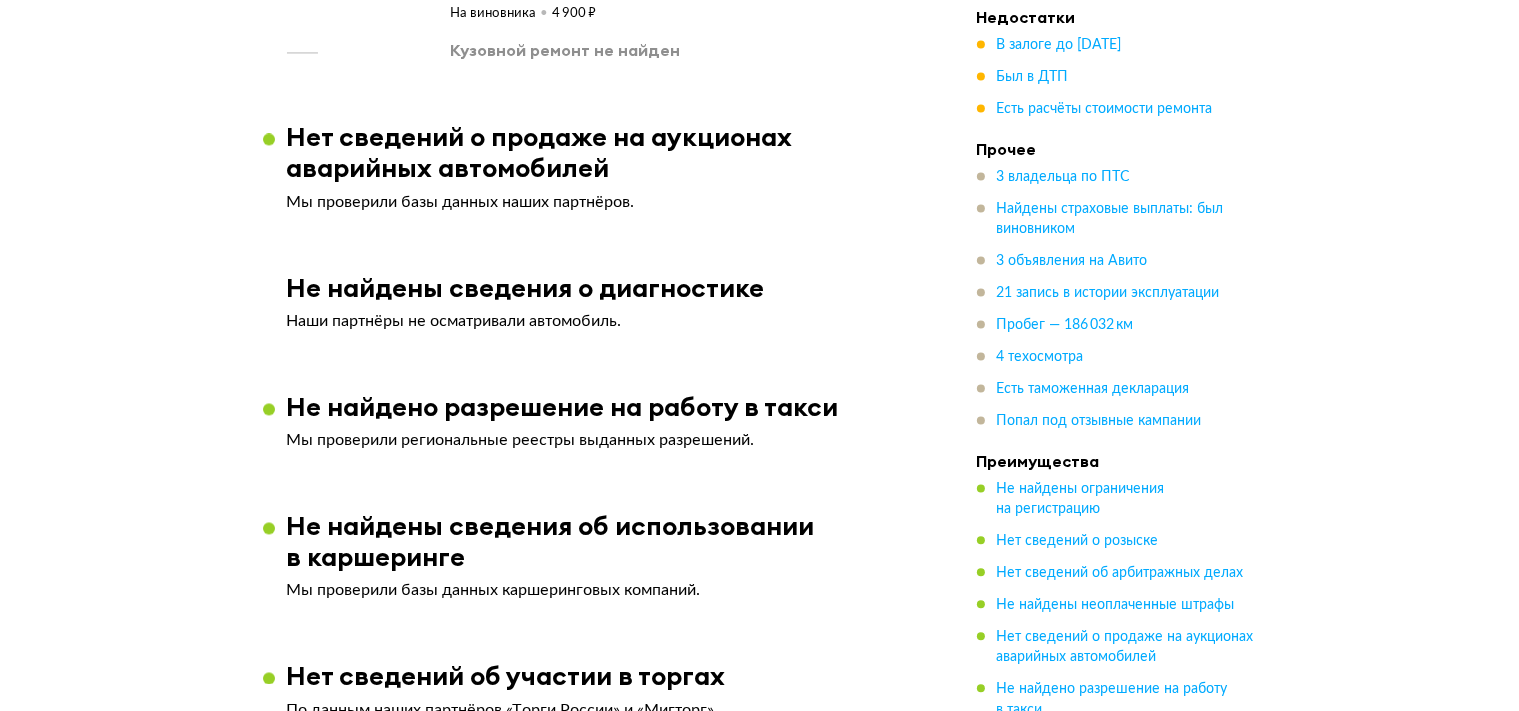 scroll, scrollTop: 4224, scrollLeft: 0, axis: vertical 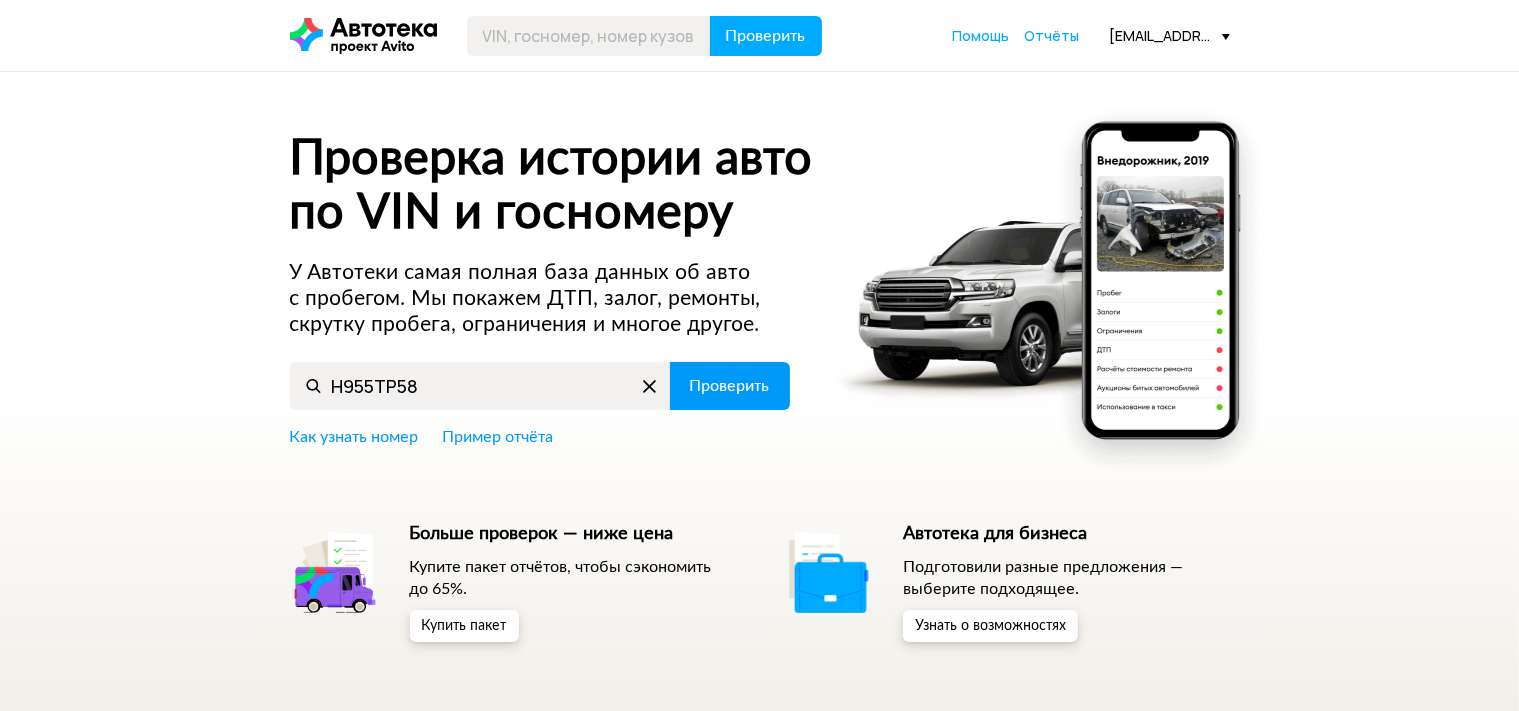 type on "Н955ТР58" 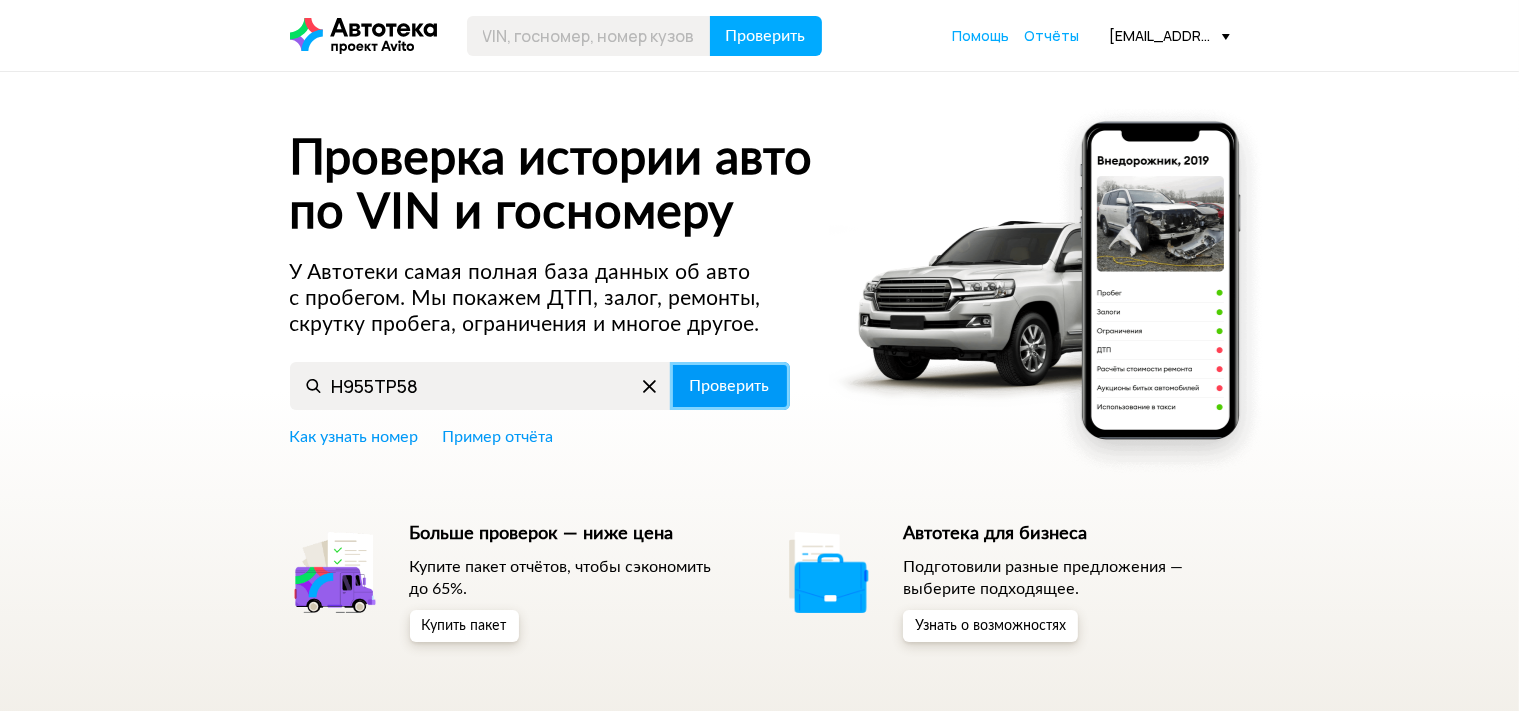 click on "Проверить" at bounding box center [730, 386] 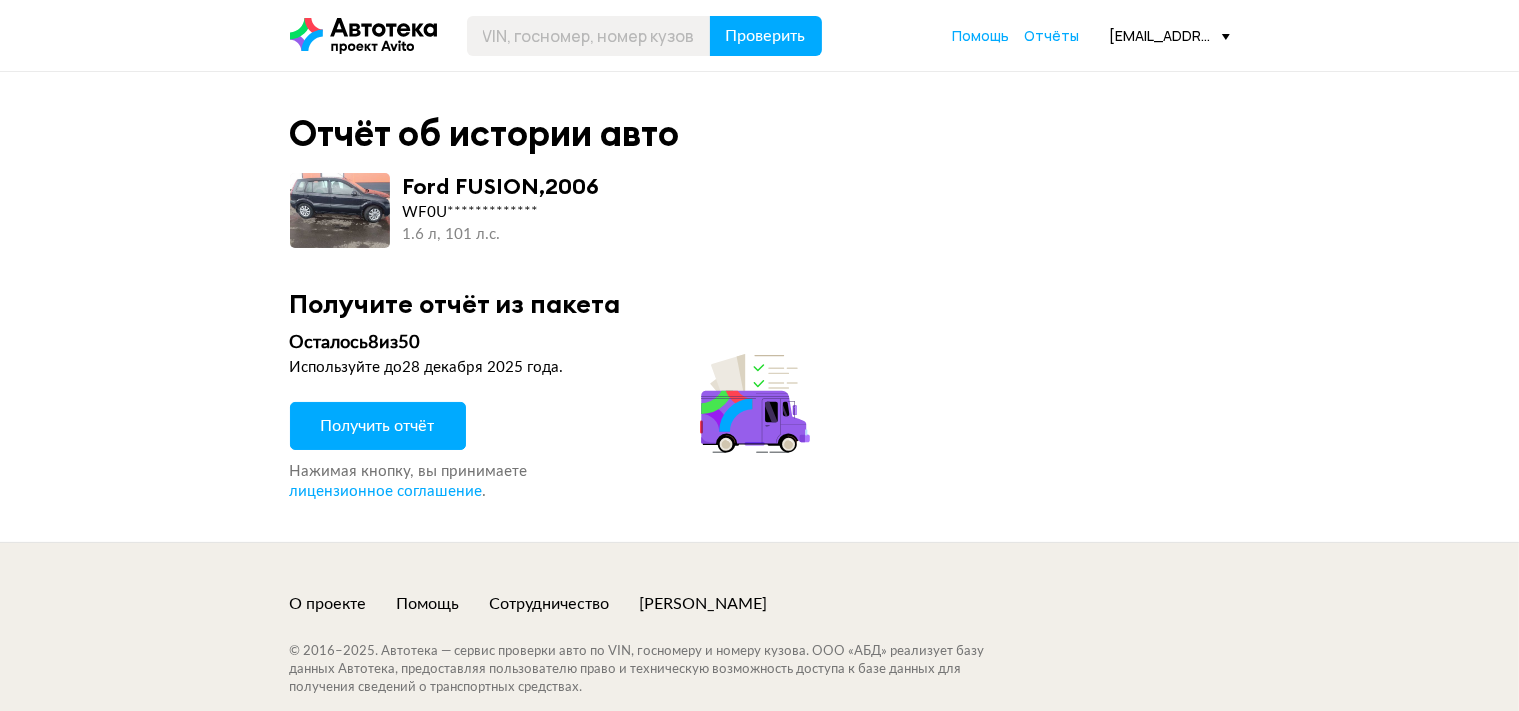 click on "Получить отчёт" at bounding box center (378, 426) 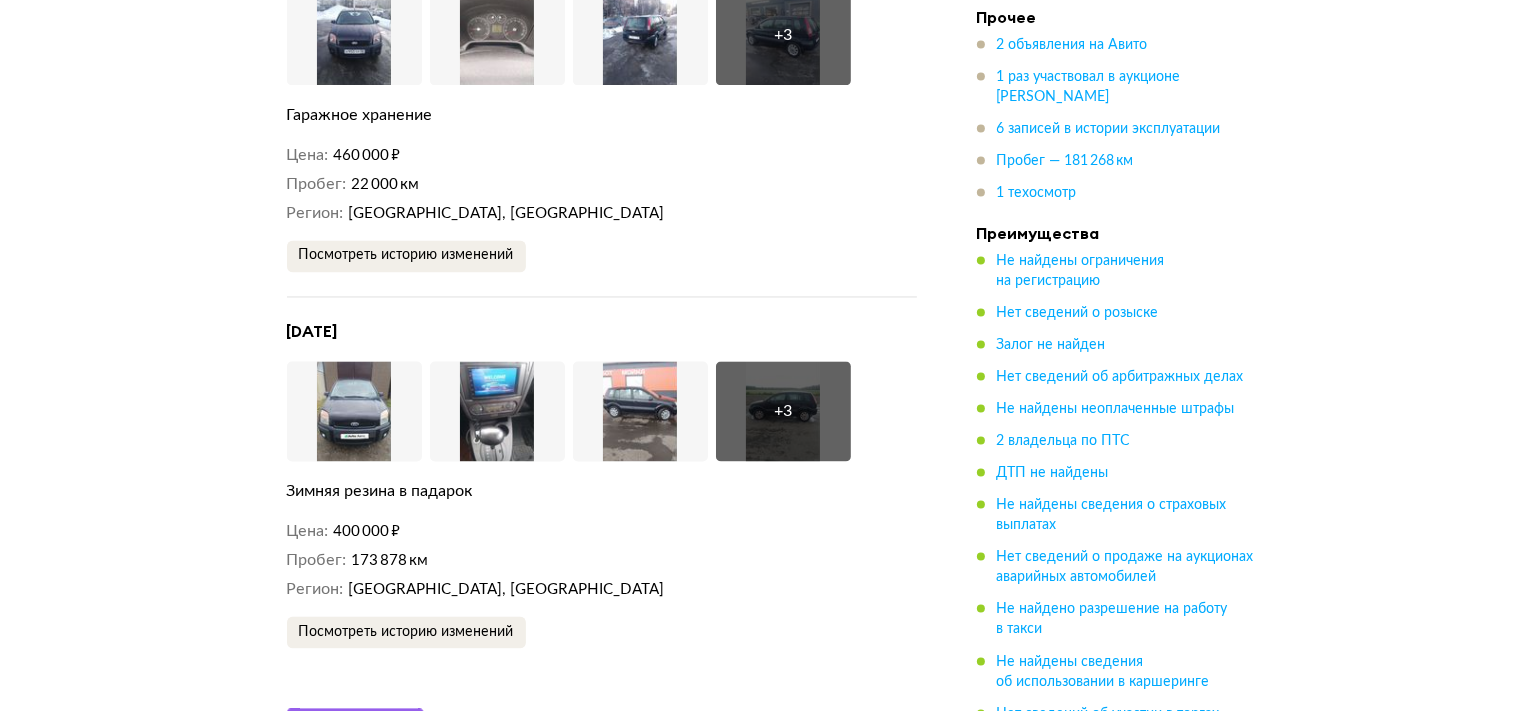 scroll, scrollTop: 4012, scrollLeft: 0, axis: vertical 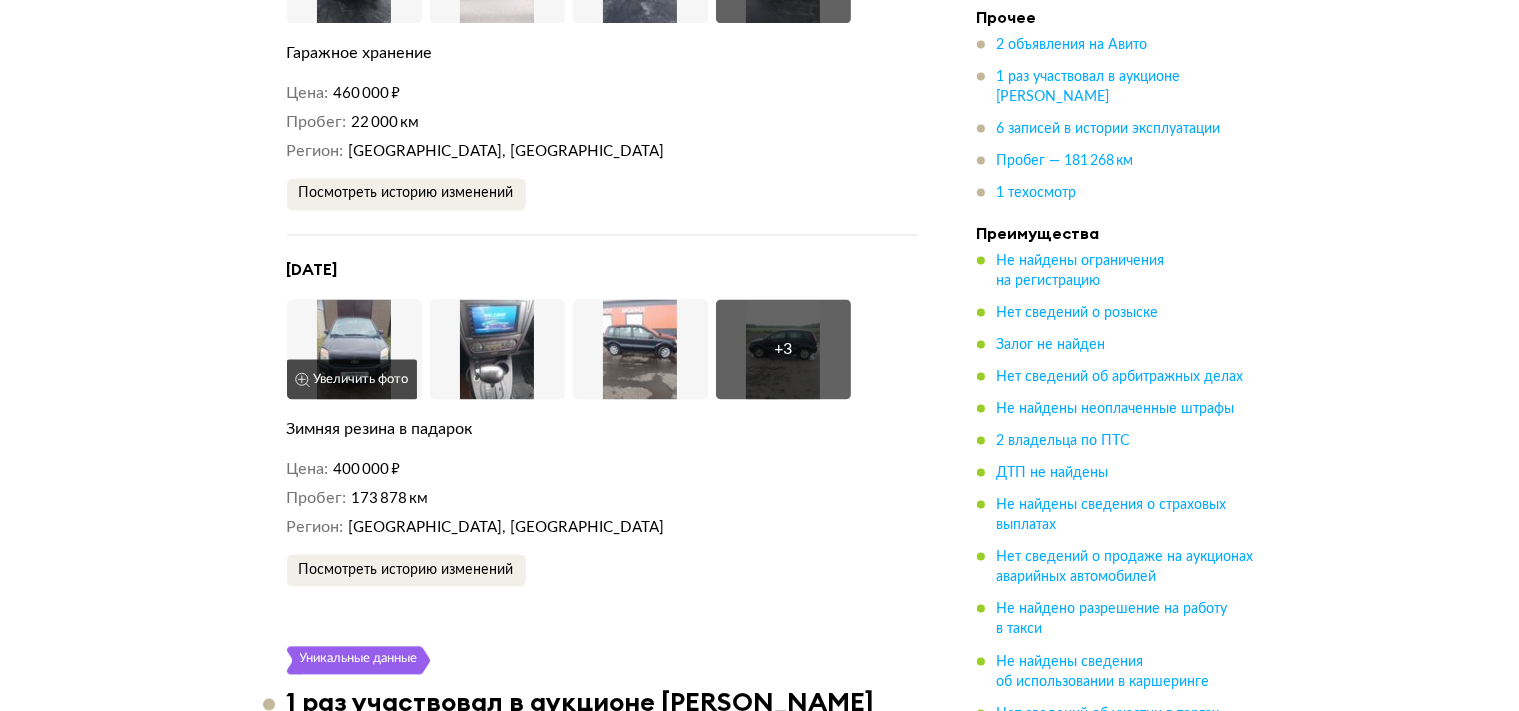 click on "Увеличить фото" at bounding box center (352, 379) 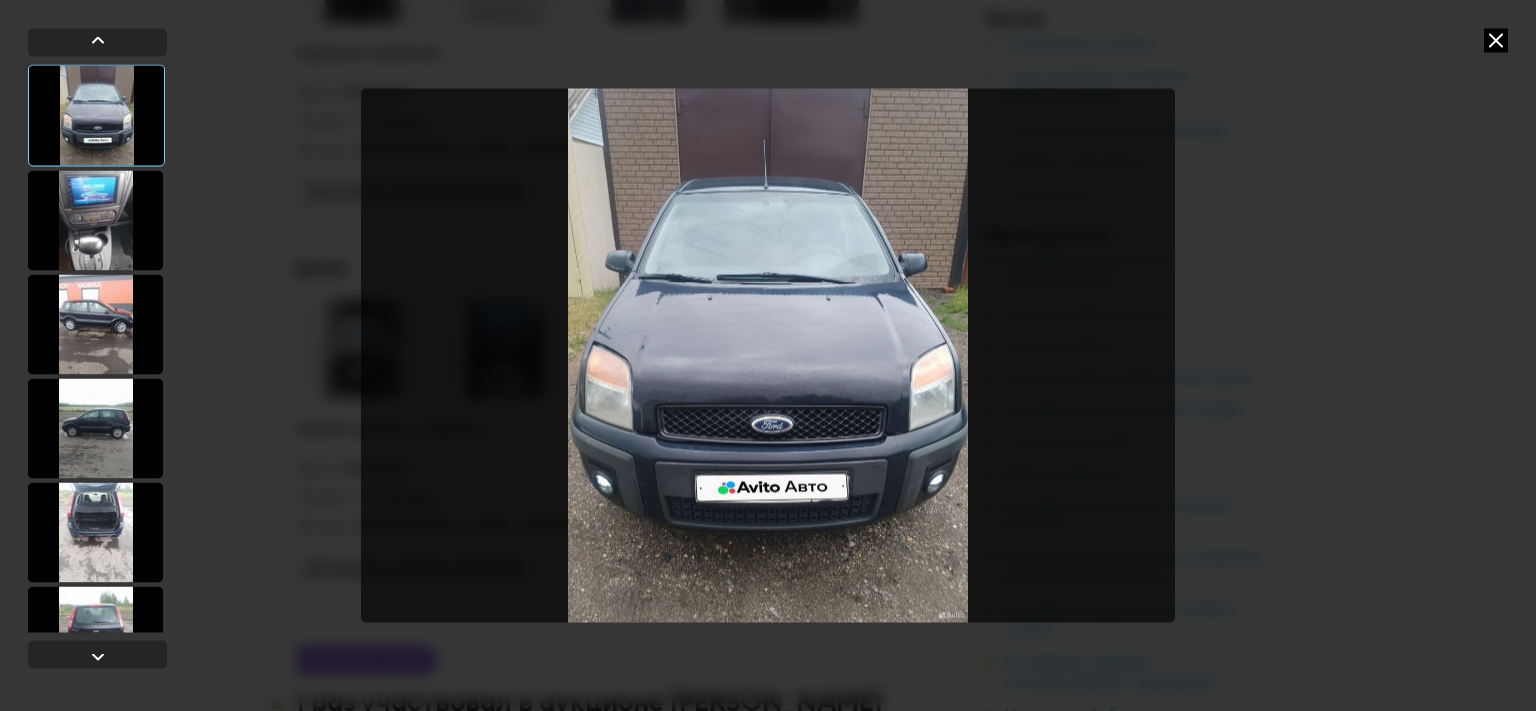 click at bounding box center (1496, 40) 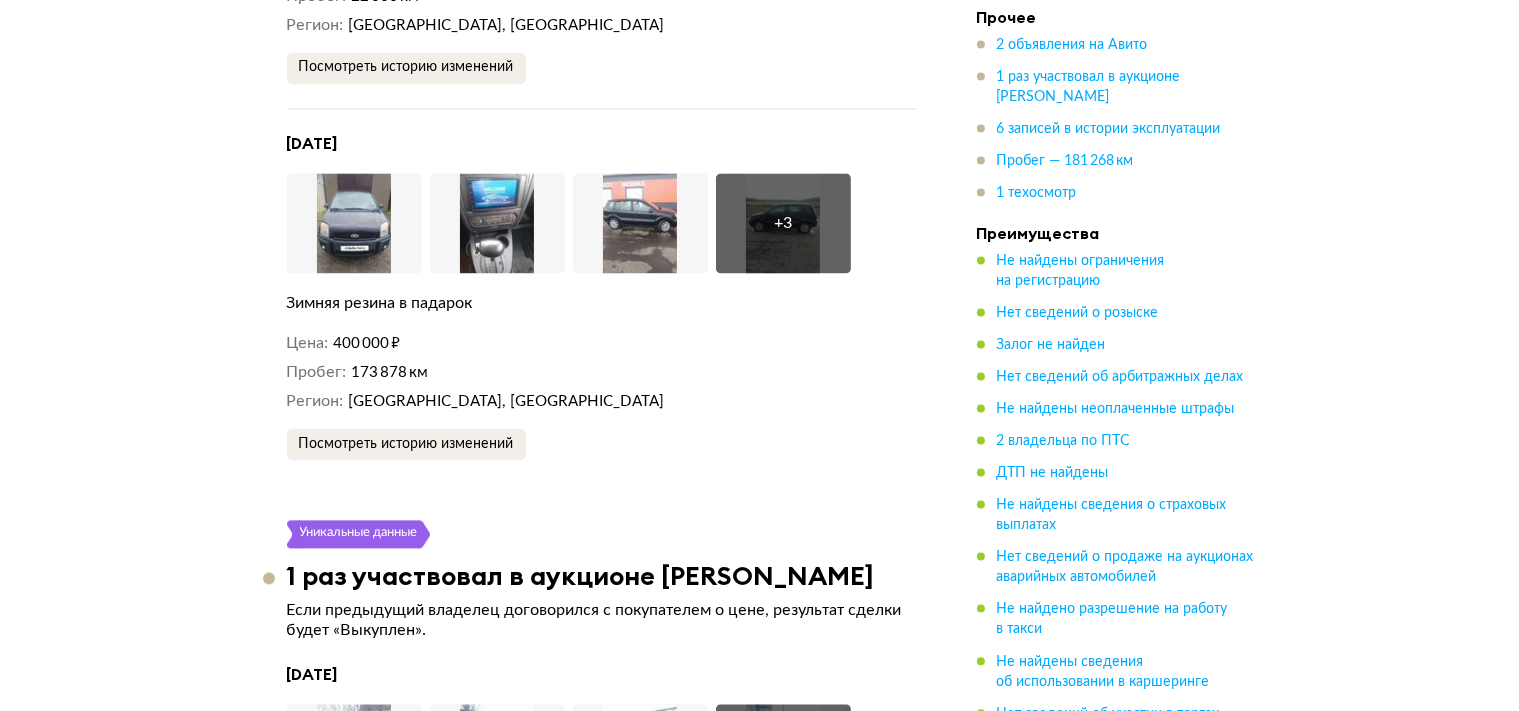scroll, scrollTop: 4224, scrollLeft: 0, axis: vertical 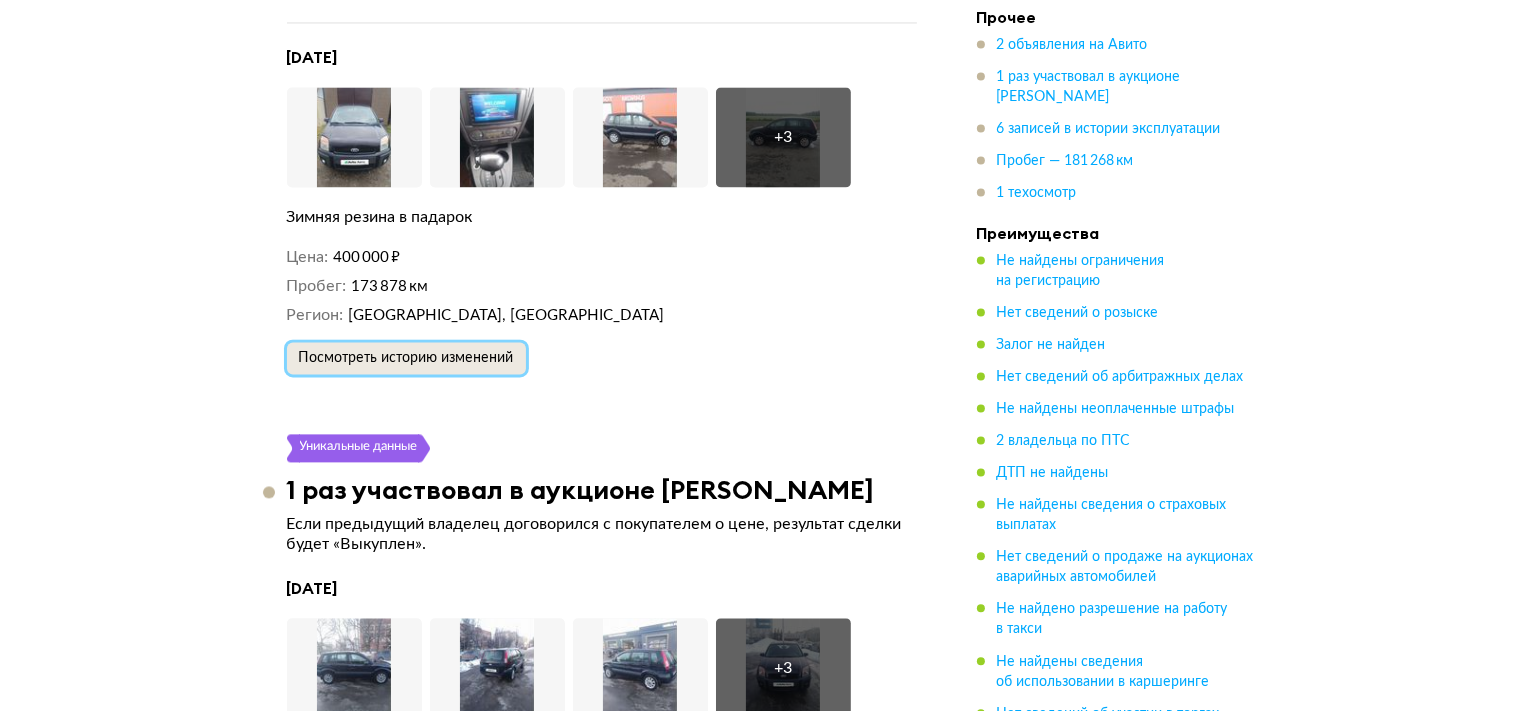 click on "Посмотреть историю изменений" at bounding box center (406, 358) 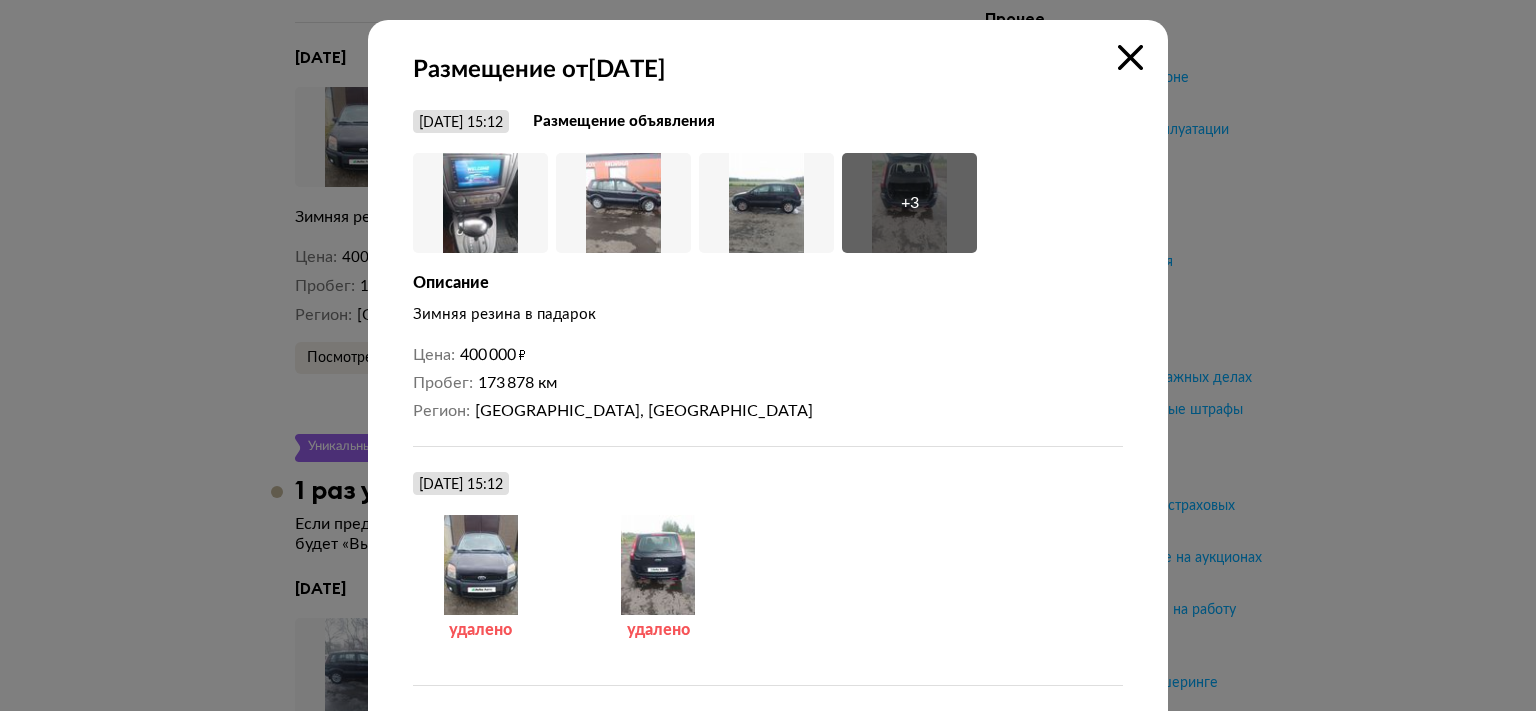 click at bounding box center [1130, 57] 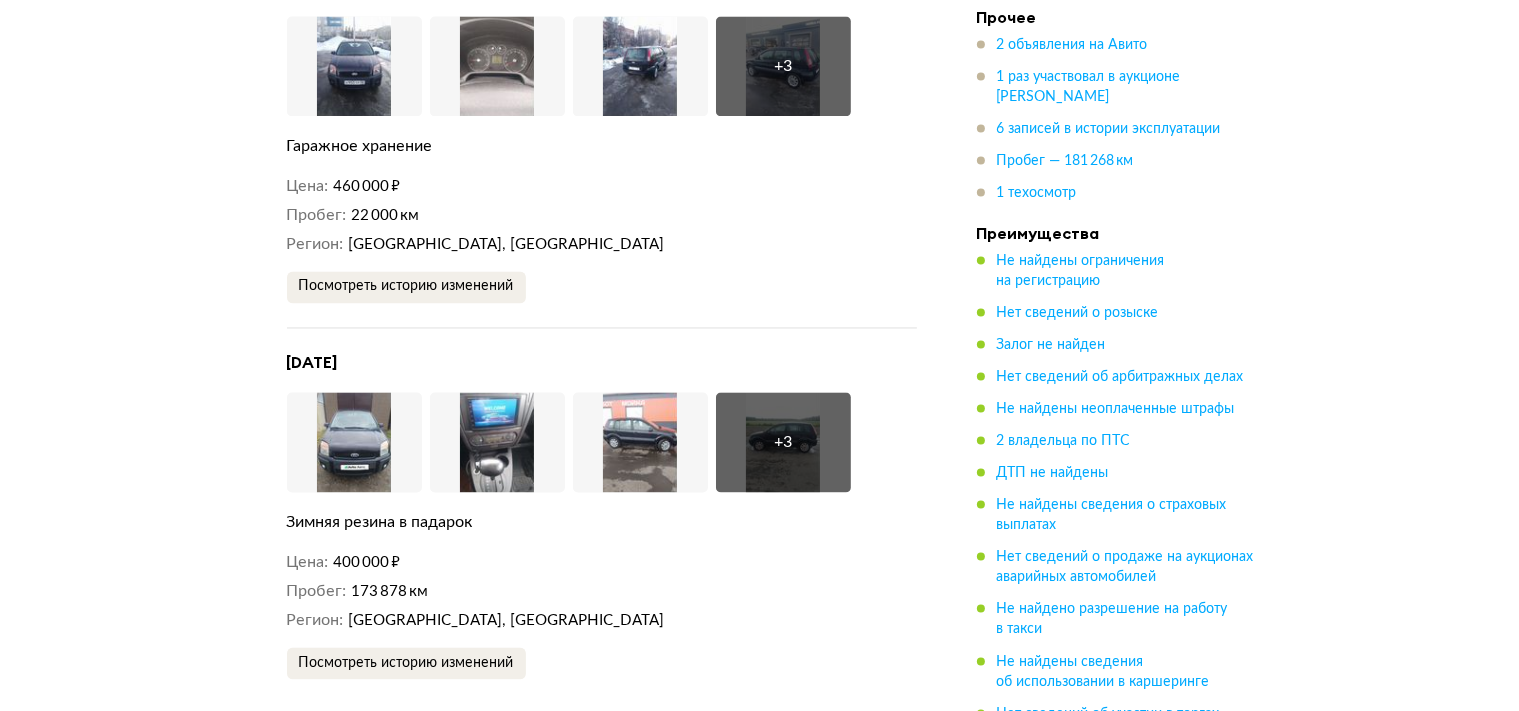 scroll, scrollTop: 3801, scrollLeft: 0, axis: vertical 